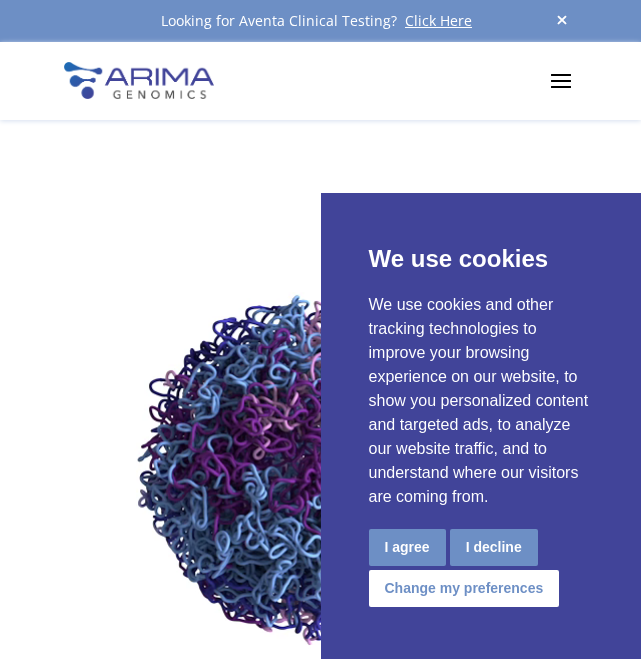 scroll, scrollTop: 0, scrollLeft: 0, axis: both 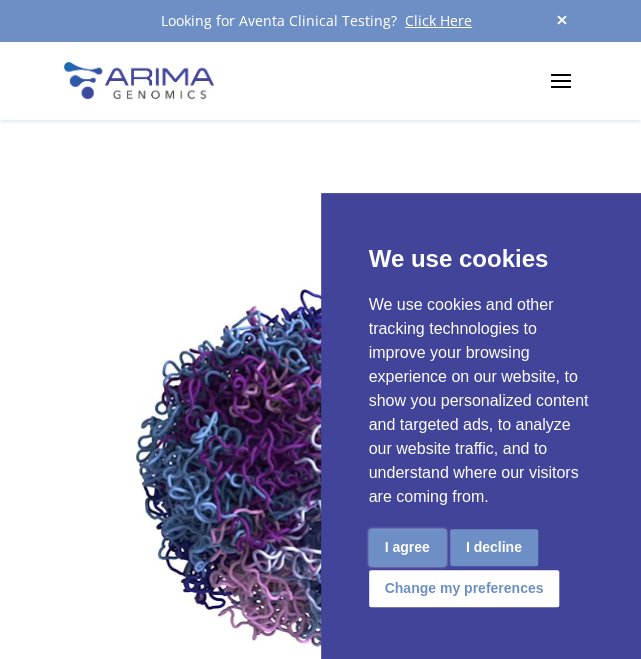 click on "I agree" at bounding box center [407, 547] 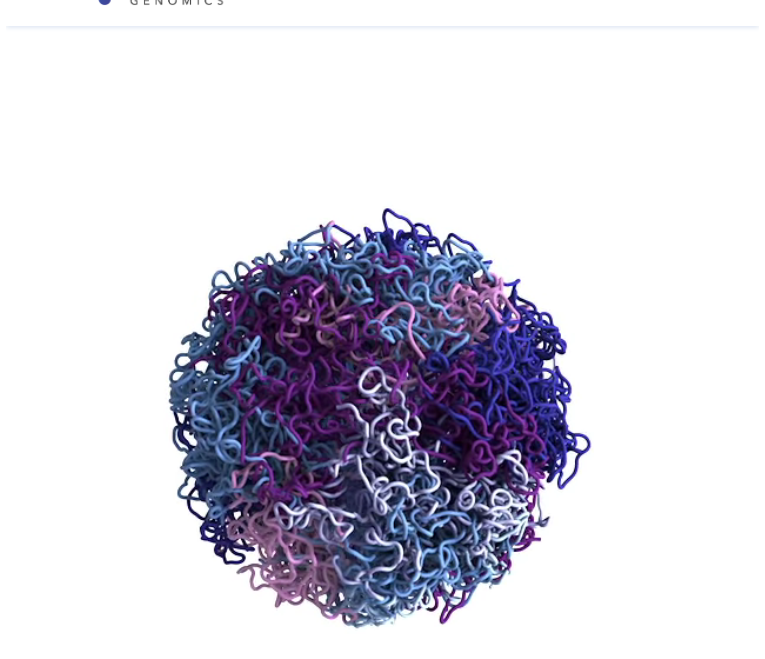 scroll, scrollTop: 0, scrollLeft: 0, axis: both 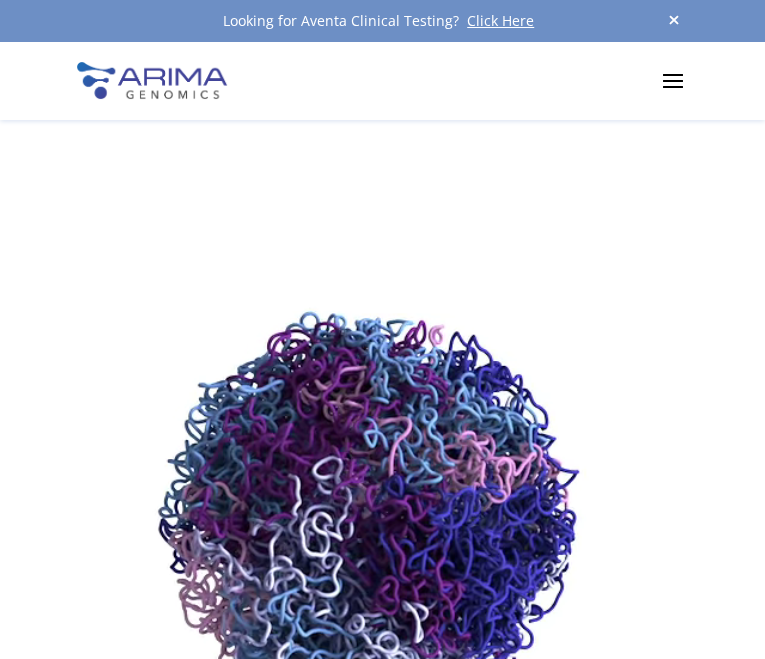 click at bounding box center [673, 80] 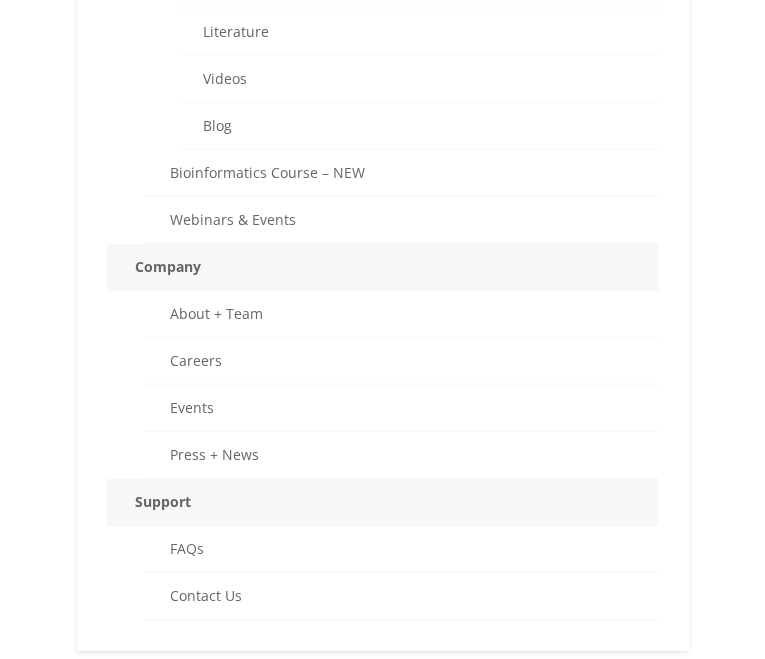 scroll, scrollTop: 1275, scrollLeft: 0, axis: vertical 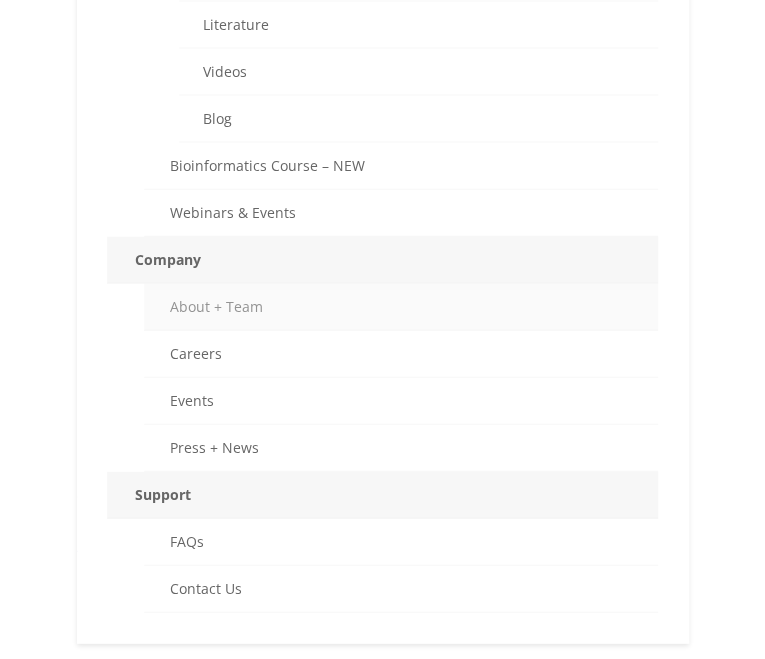 click on "About + Team" at bounding box center [401, 307] 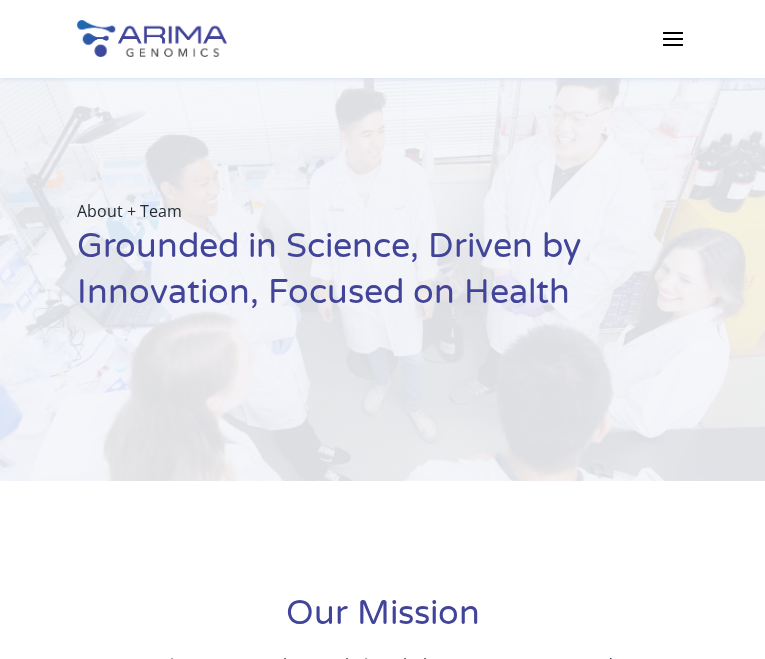scroll, scrollTop: 0, scrollLeft: 0, axis: both 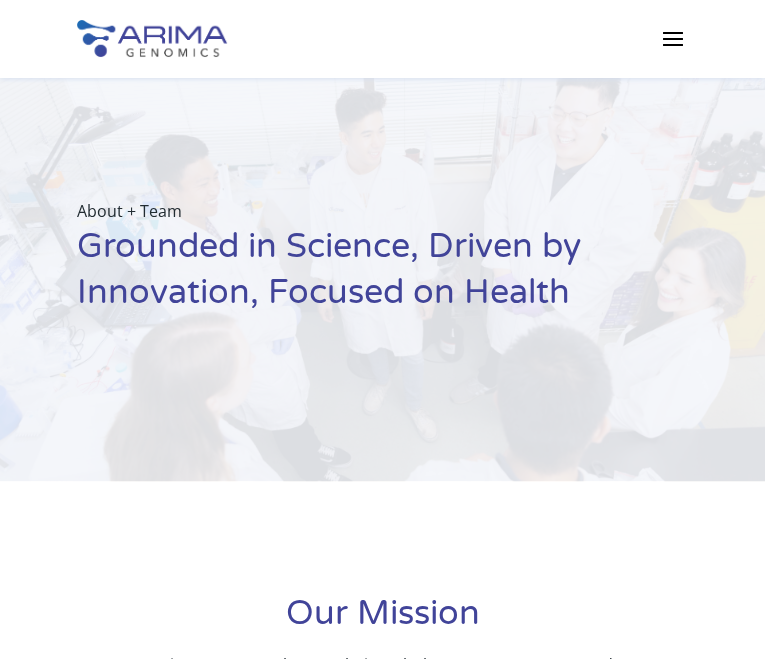 click at bounding box center [673, 38] 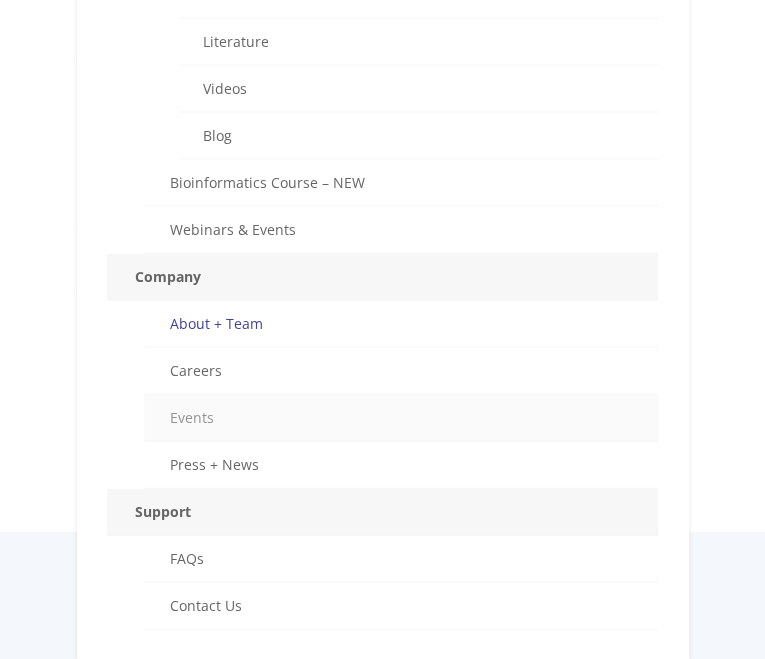 scroll, scrollTop: 1218, scrollLeft: 0, axis: vertical 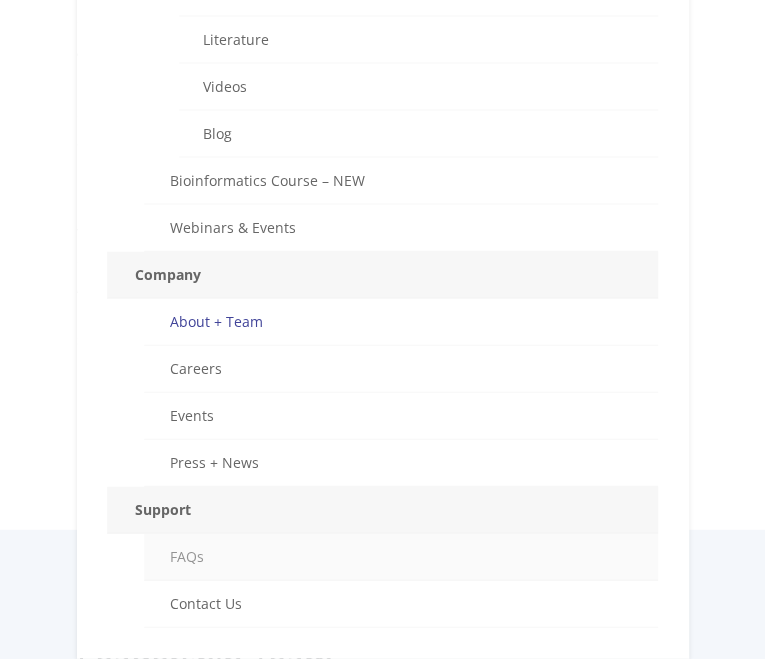 click on "FAQs" at bounding box center (401, 557) 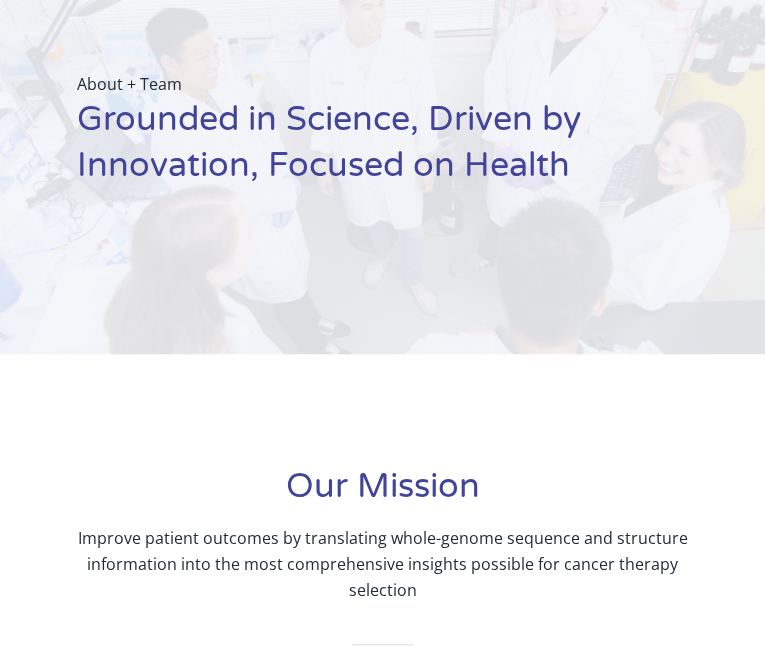 scroll, scrollTop: 0, scrollLeft: 0, axis: both 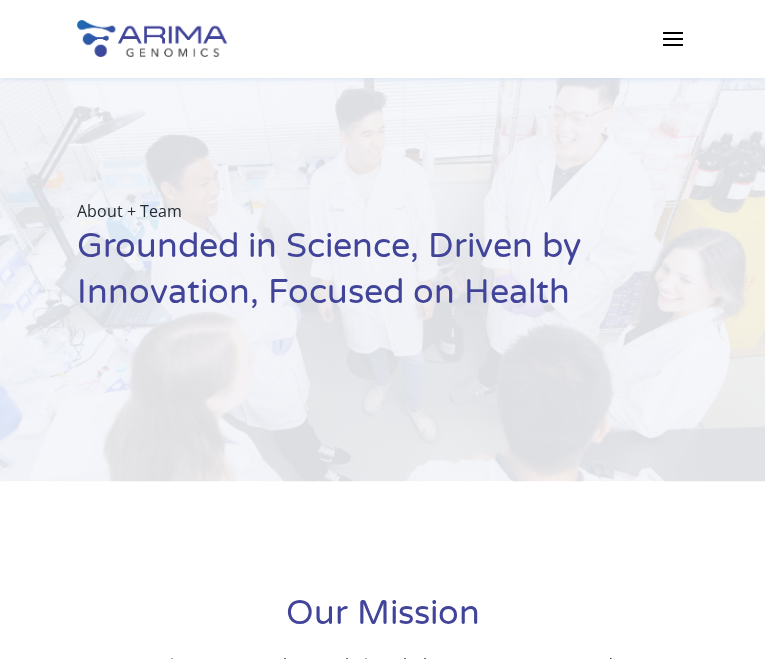 click at bounding box center [673, 38] 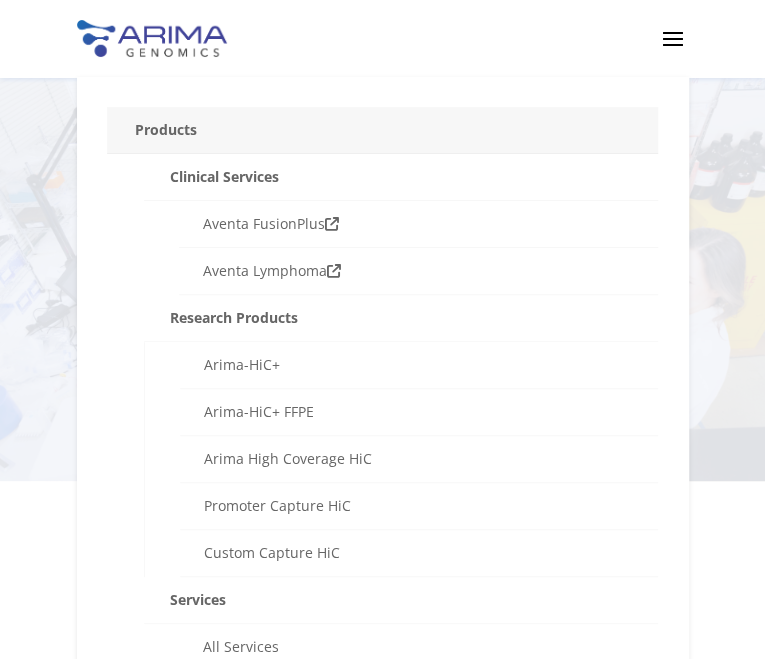 click on "Products Clinical Services Aventa FusionPlus  Aventa Lymphoma  Research Products Arima-HiC+ Arima-HiC+ FFPE Arima High Coverage HiC Promoter Capture HiC Custom Capture HiC Services All Services Single Cell Methyl-3C Service" at bounding box center (382, 412) 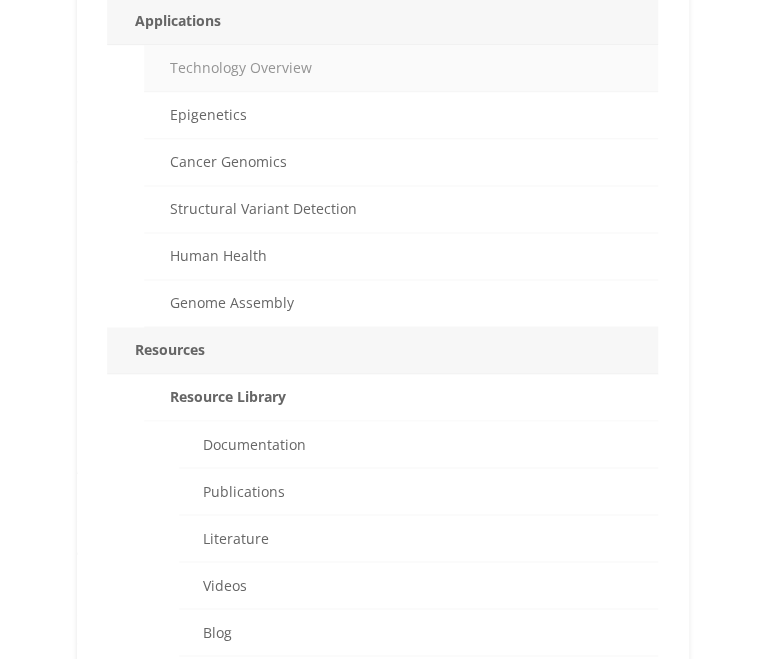 scroll, scrollTop: 866, scrollLeft: 0, axis: vertical 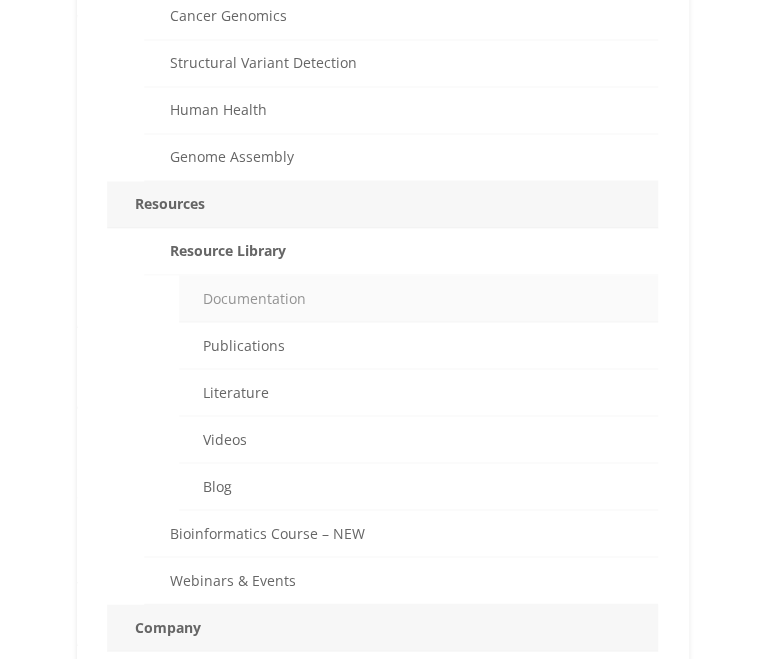 click on "Documentation" at bounding box center (418, 298) 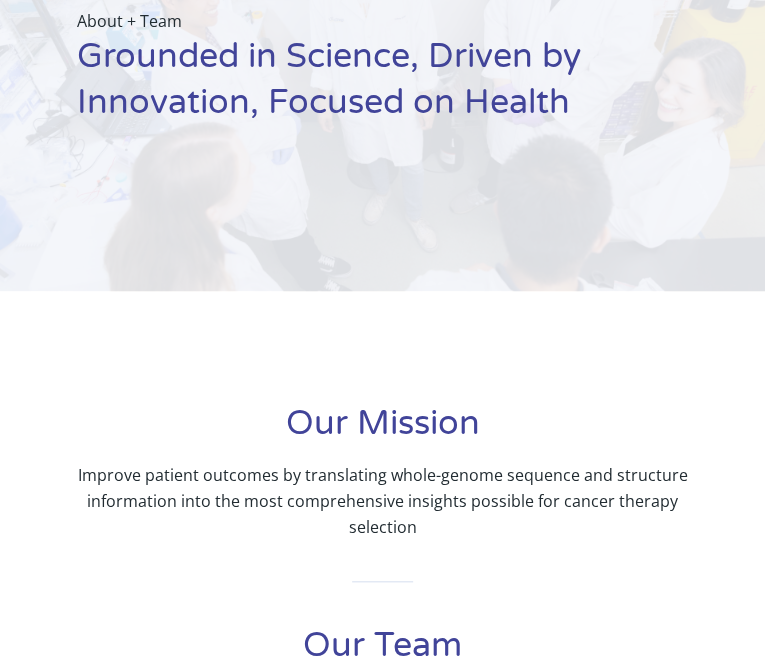 scroll, scrollTop: 0, scrollLeft: 0, axis: both 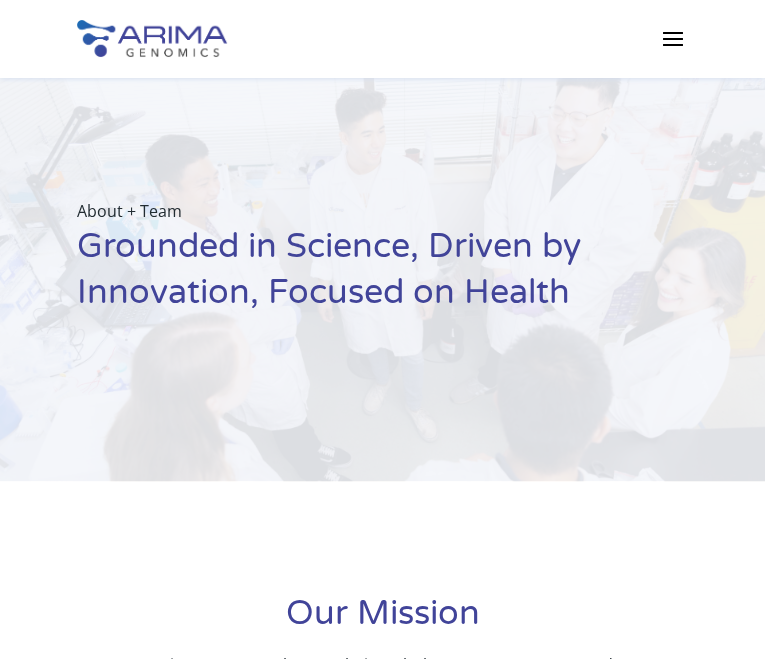 click at bounding box center [673, 38] 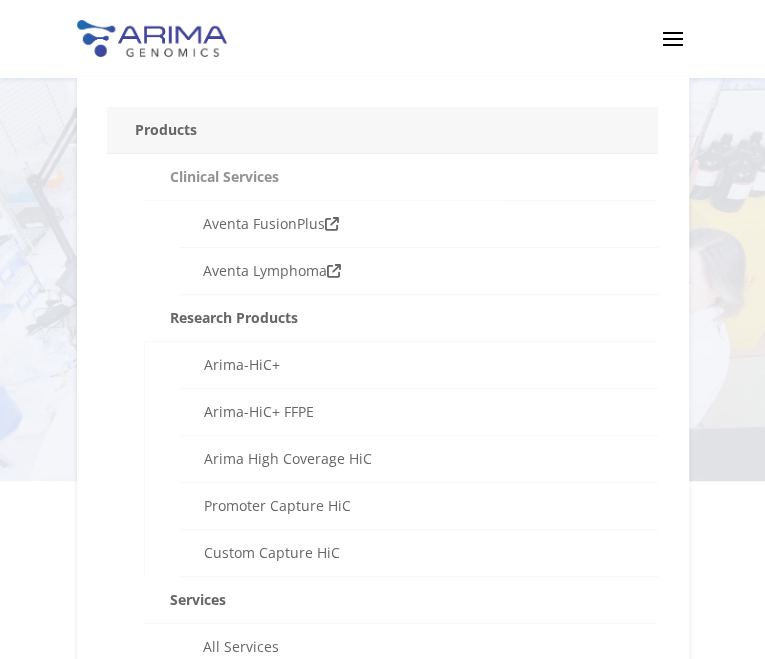 click on "Clinical Services" at bounding box center [401, 177] 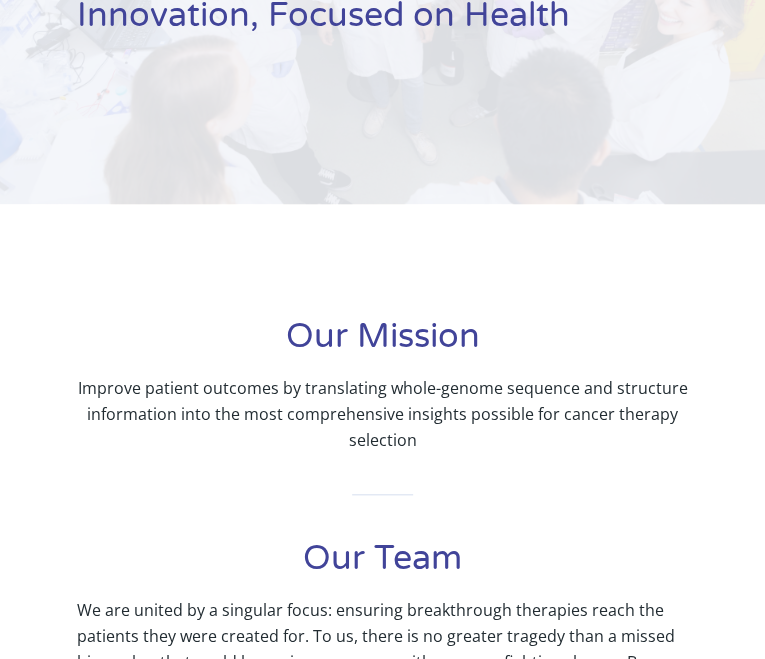 scroll, scrollTop: 0, scrollLeft: 0, axis: both 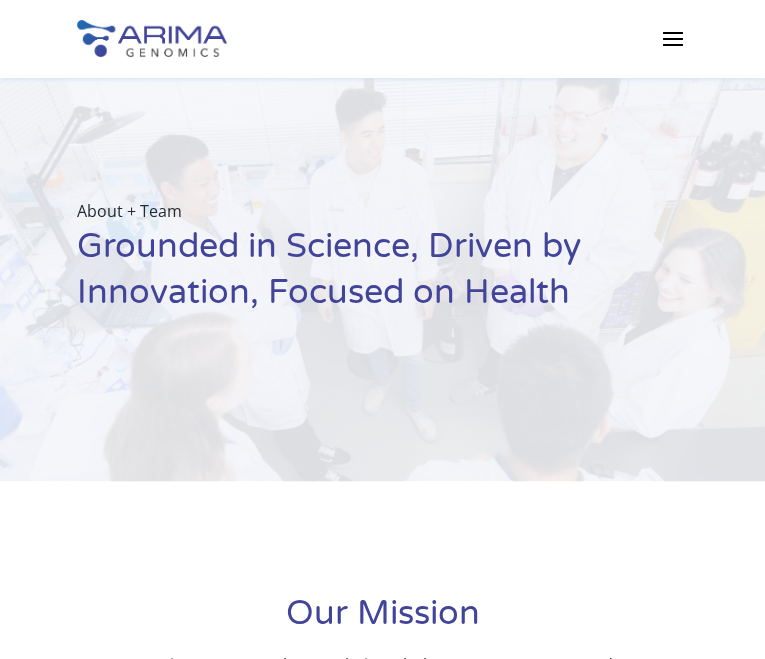 click at bounding box center [673, 38] 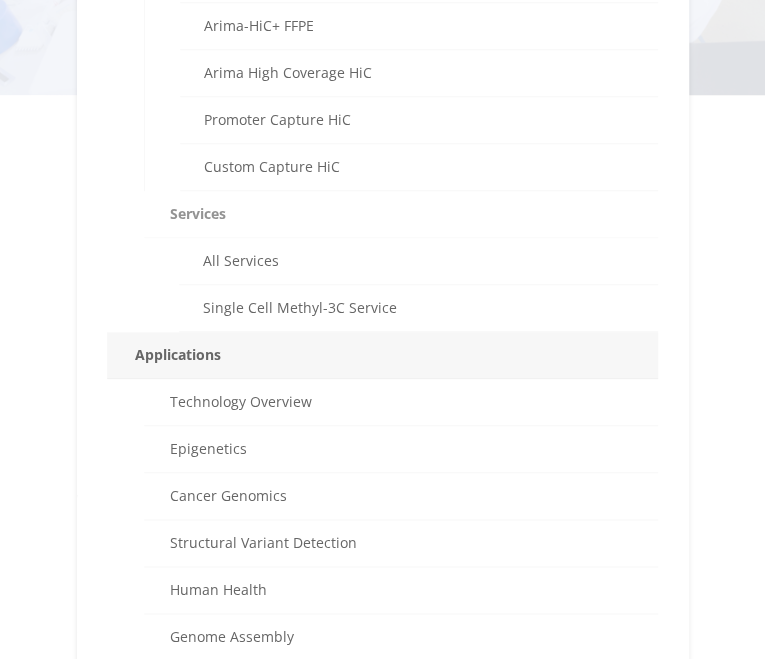 scroll, scrollTop: 415, scrollLeft: 0, axis: vertical 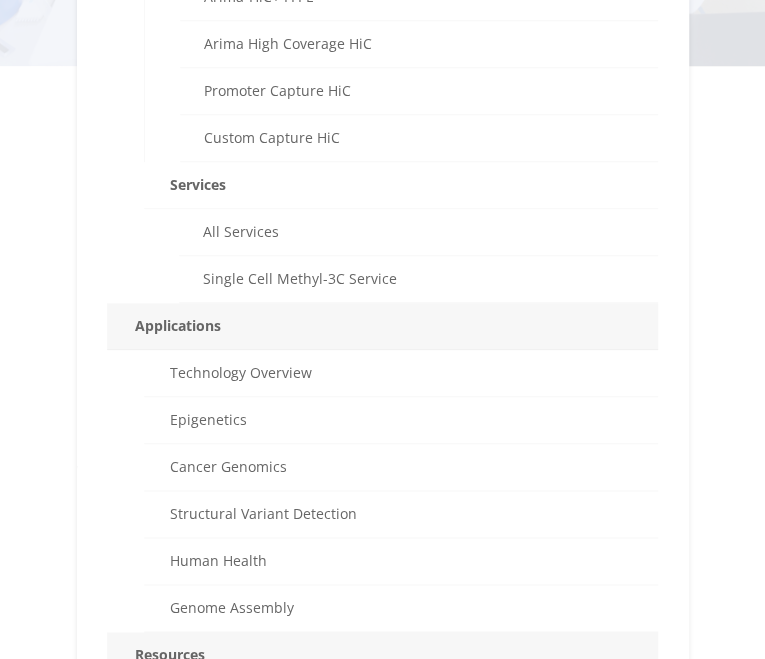 click on "Applications Technology Overview Epigenetics Cancer Genomics Structural Variant Detection Human Health Genome Assembly" at bounding box center [382, 467] 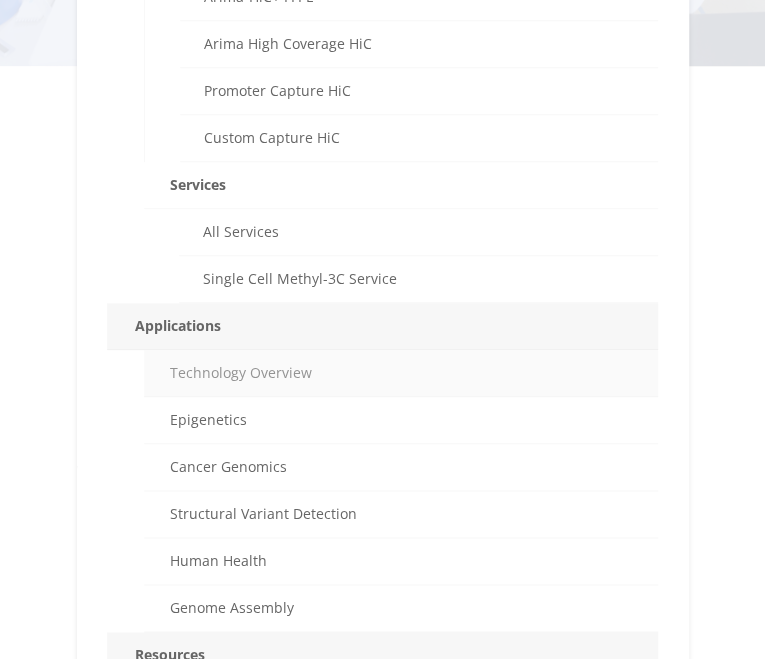 click on "Technology Overview" at bounding box center [401, 373] 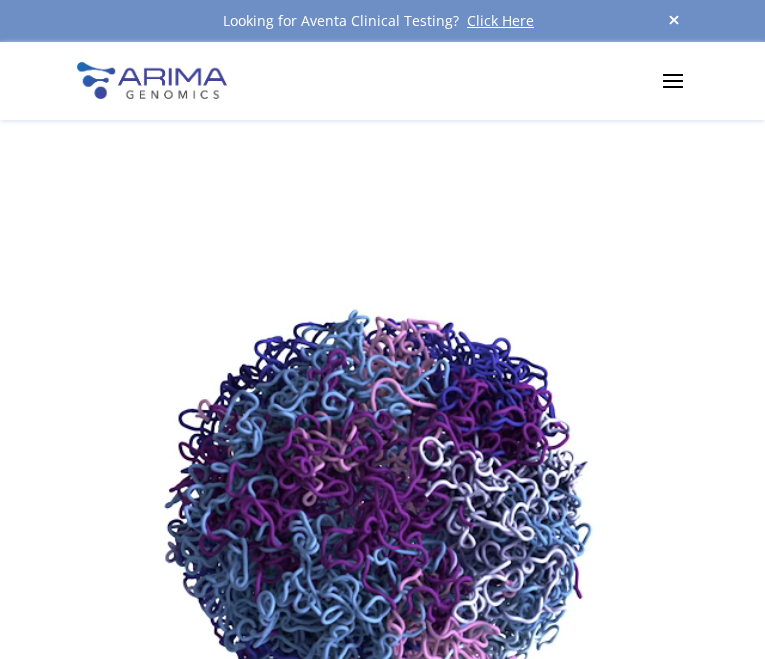 scroll, scrollTop: 254, scrollLeft: 0, axis: vertical 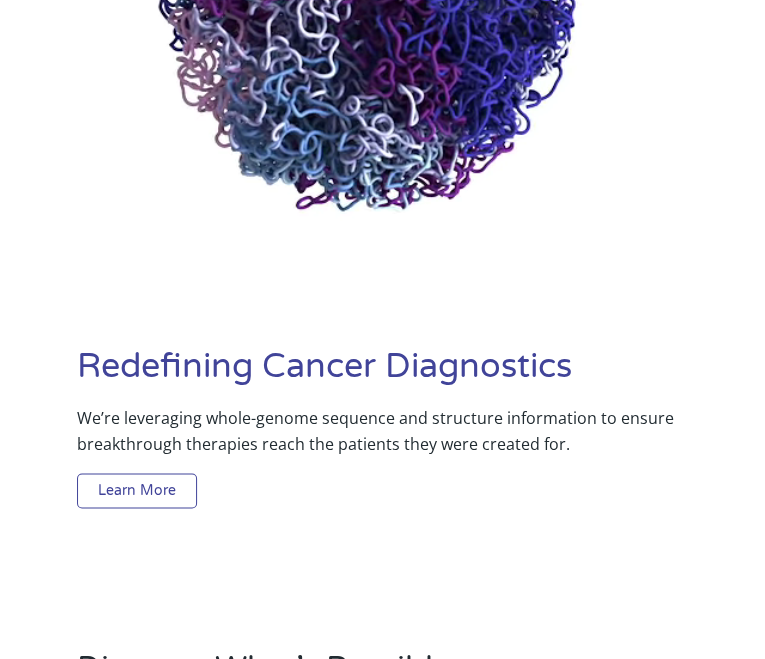 click on "Learn More" at bounding box center [137, 491] 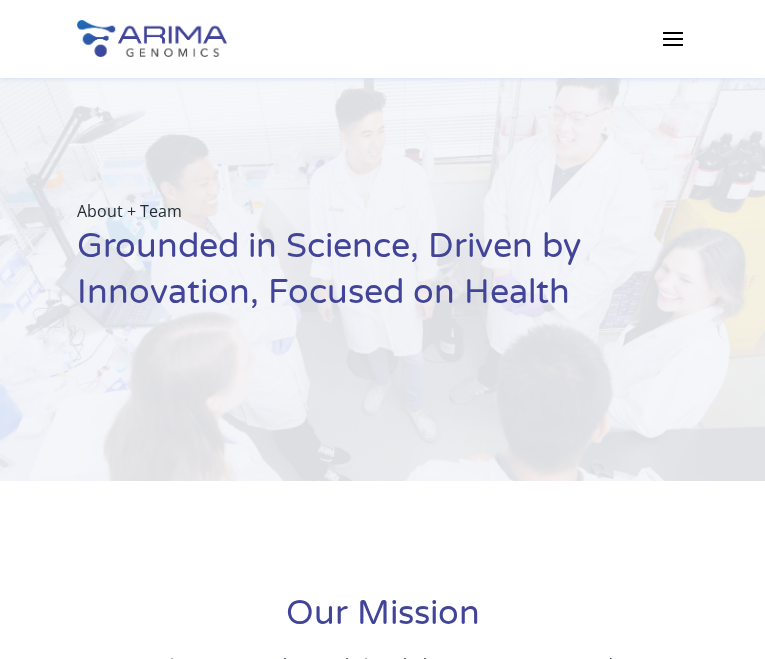 scroll, scrollTop: 0, scrollLeft: 0, axis: both 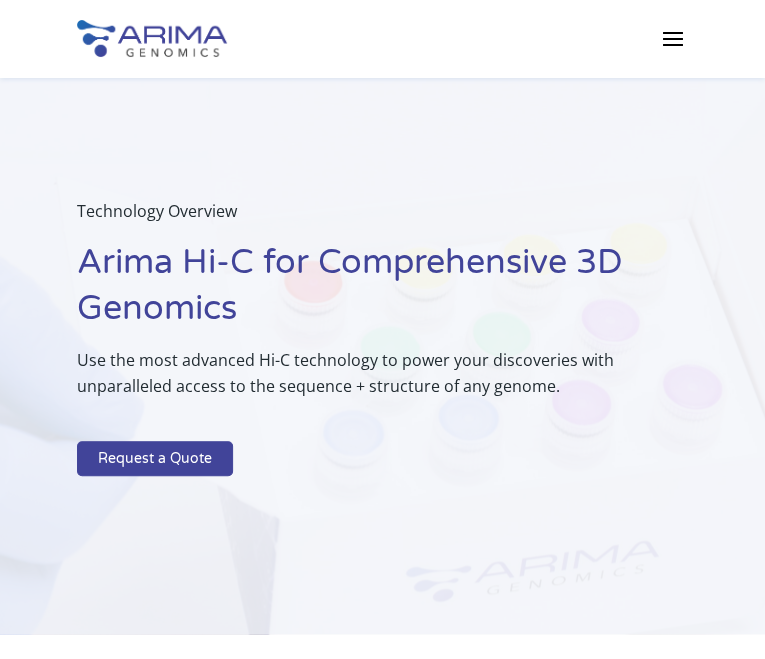 click at bounding box center (673, 38) 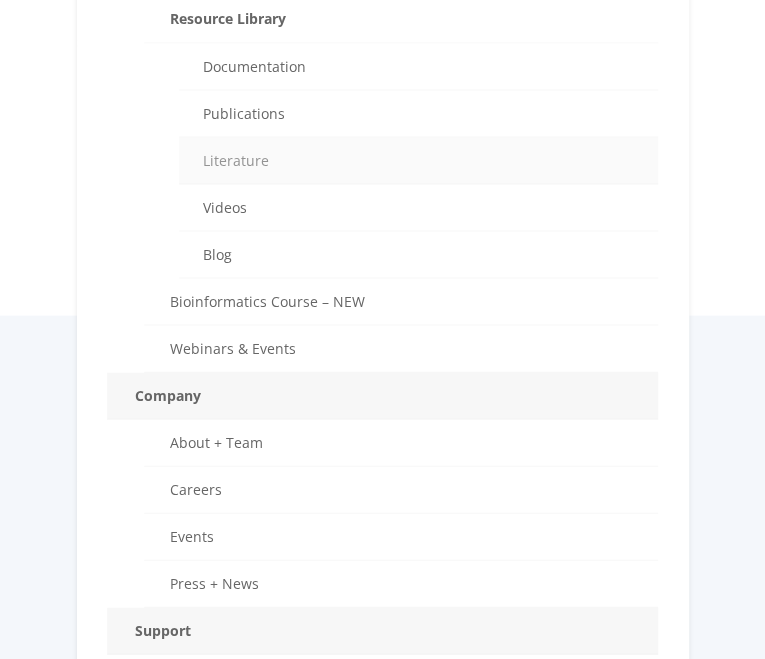 scroll, scrollTop: 1114, scrollLeft: 0, axis: vertical 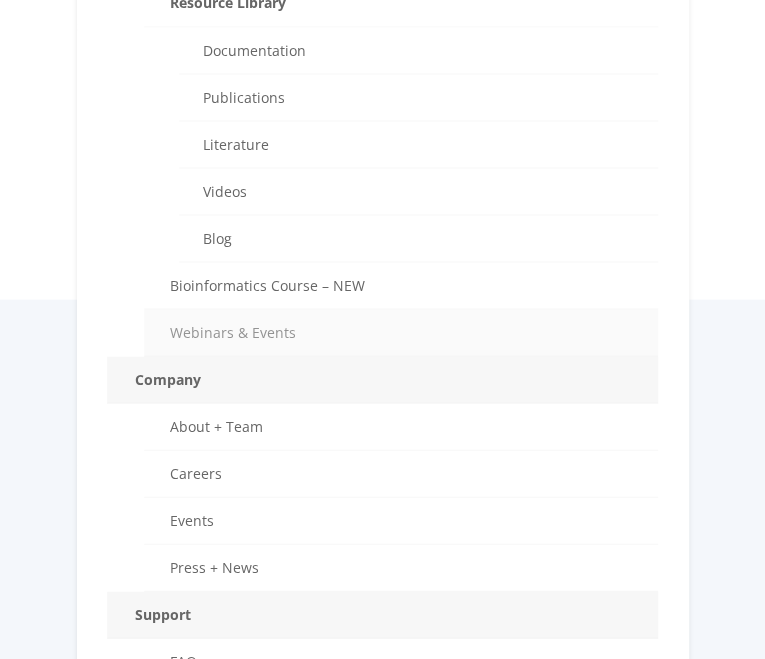 click on "Webinars & Events" at bounding box center [401, 332] 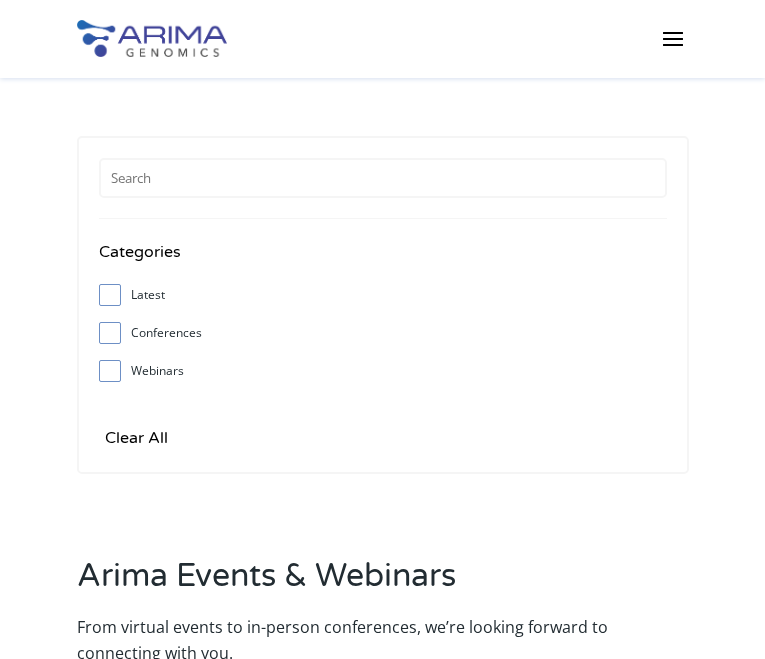 scroll, scrollTop: 0, scrollLeft: 0, axis: both 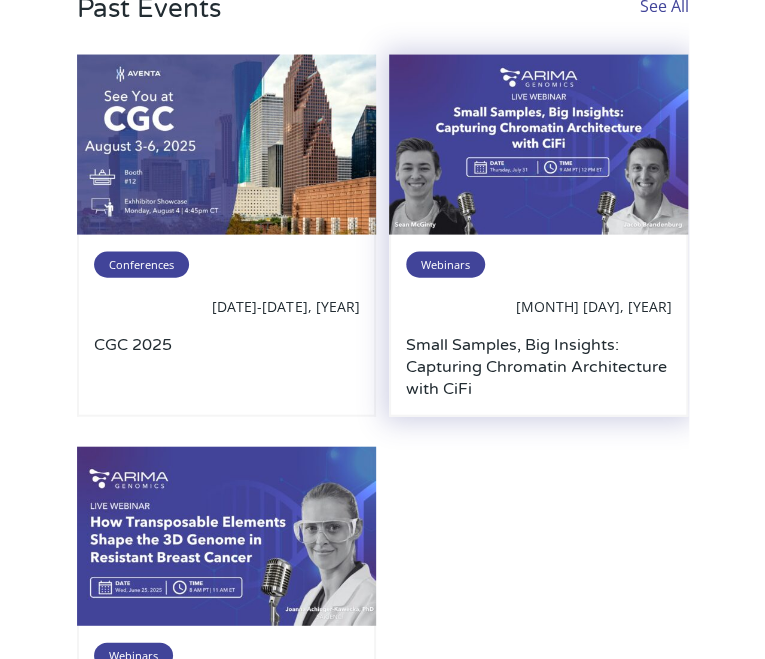 click at bounding box center [539, 145] 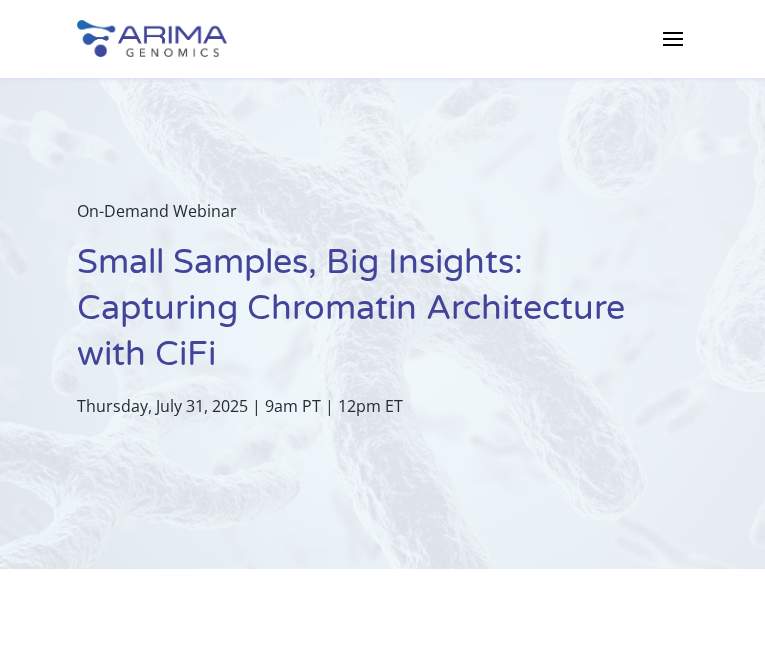 scroll, scrollTop: 0, scrollLeft: 0, axis: both 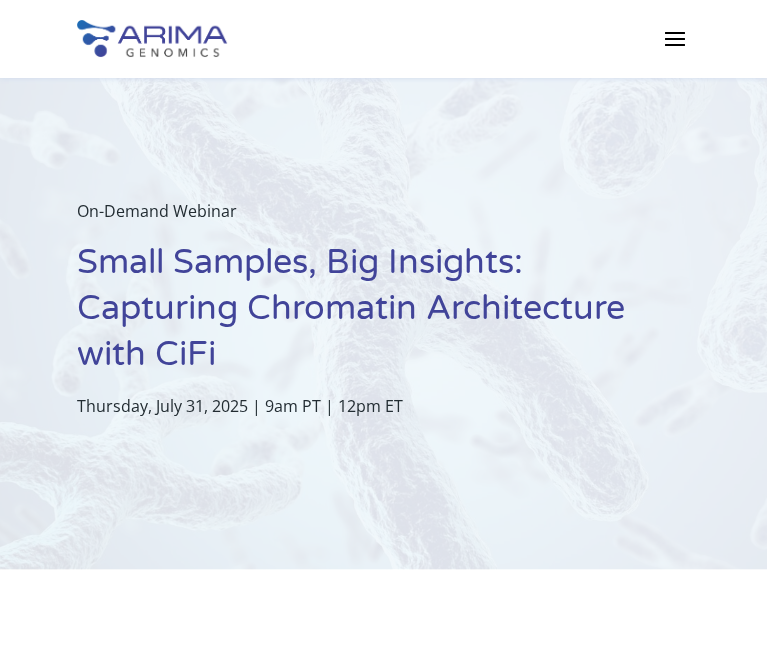 click at bounding box center (674, 38) 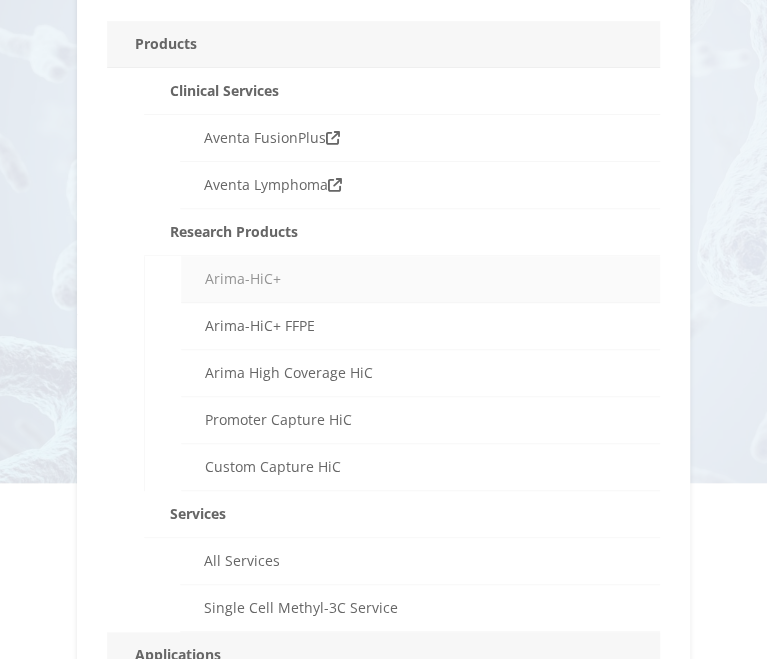 scroll, scrollTop: 114, scrollLeft: 0, axis: vertical 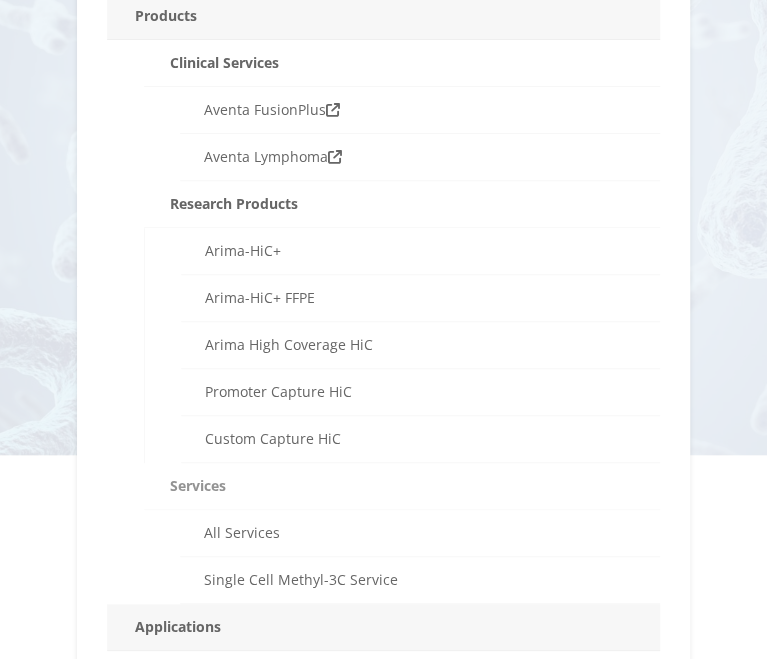 click on "Services" at bounding box center [401, 486] 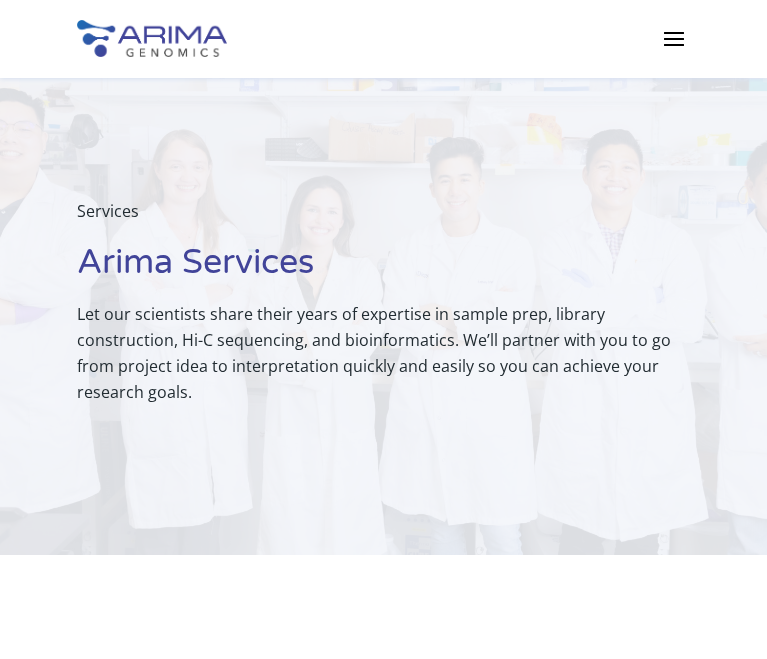 scroll, scrollTop: 0, scrollLeft: 0, axis: both 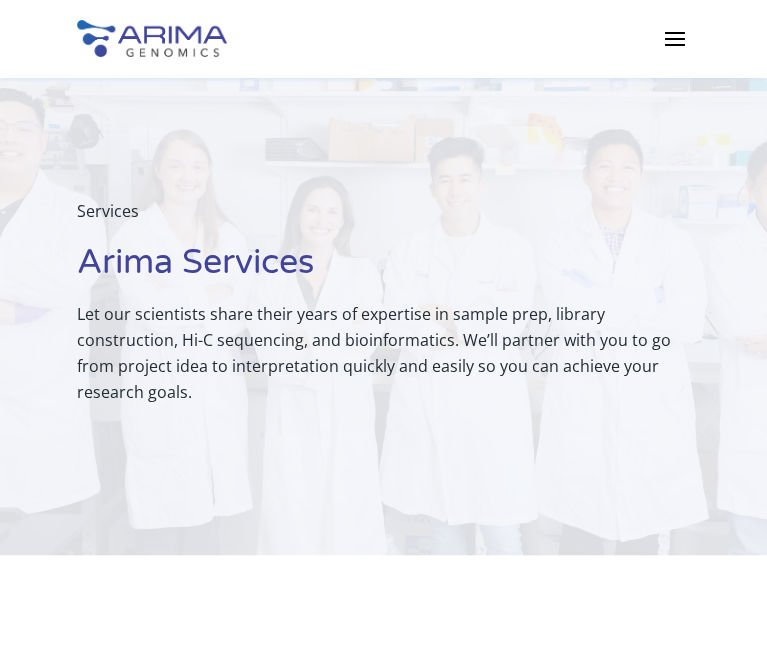 click at bounding box center (674, 38) 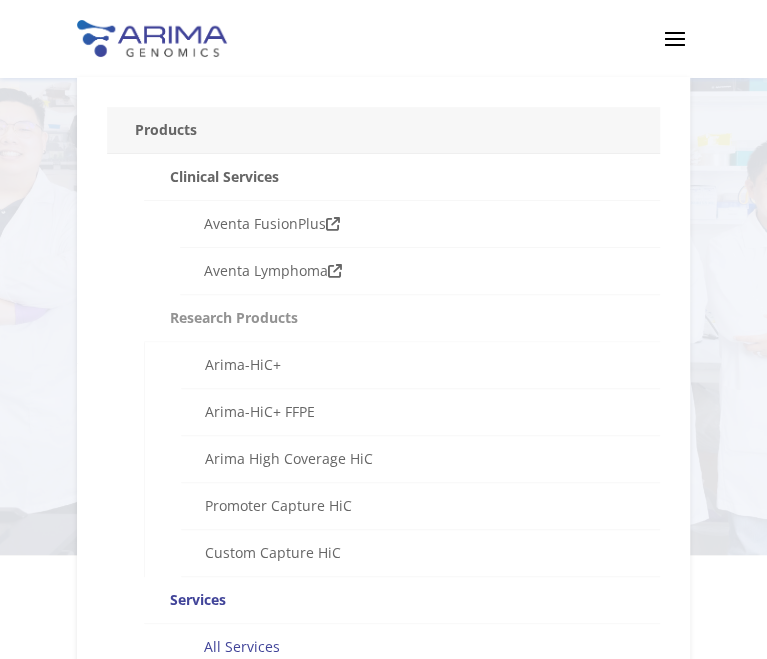 click on "Research Products" at bounding box center [401, 318] 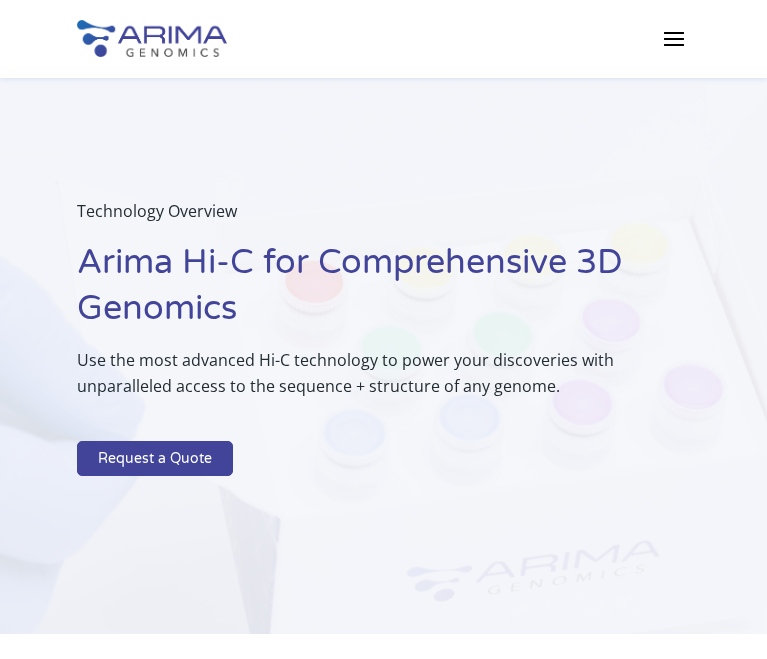 scroll, scrollTop: 0, scrollLeft: 0, axis: both 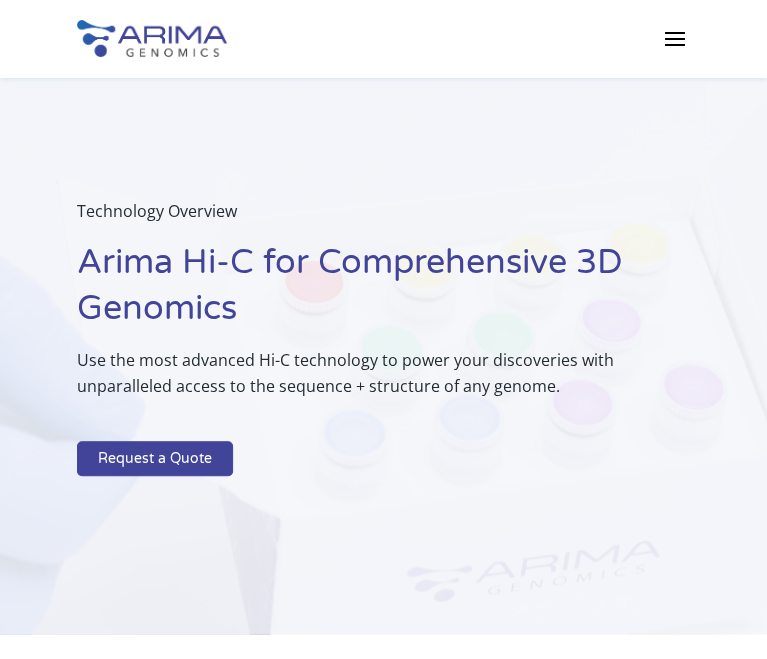 click at bounding box center (674, 38) 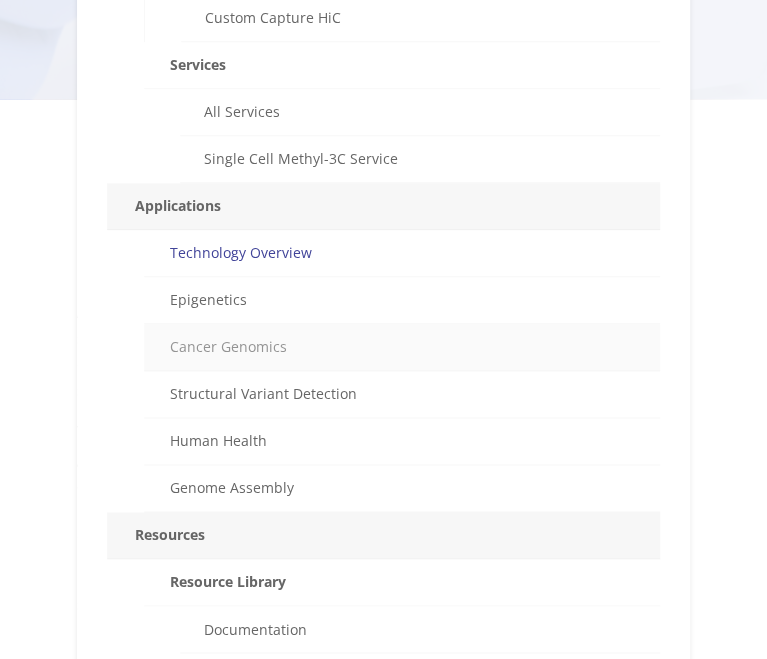 scroll, scrollTop: 534, scrollLeft: 0, axis: vertical 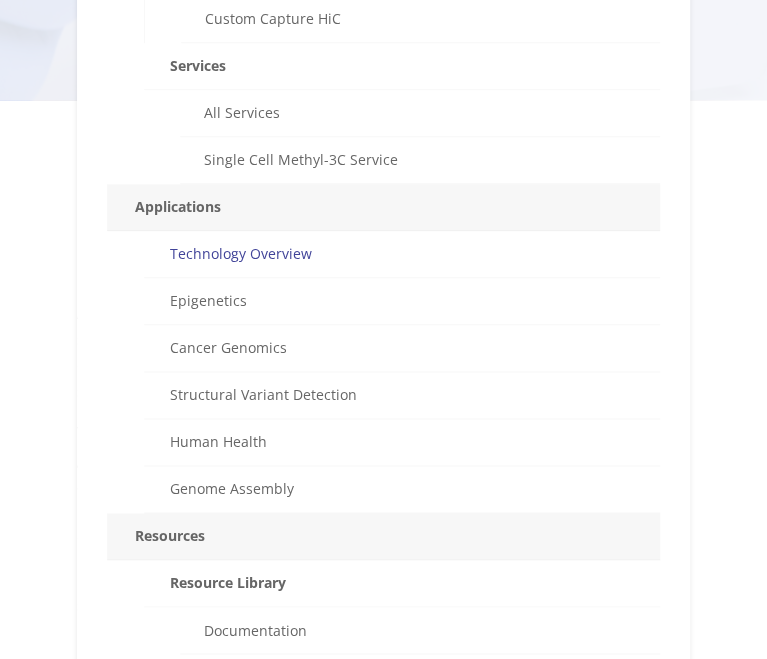 click on "Arima Hi-C is a proximity ligation method that captures the organizational structure of chromatin in three dimensions, where genomic sequences that are distal to each other in linear distance can be closer to each other in the 3D space. The high-resolution, genome-wide map of interacting genetic loci that is generated from Hi-C data can then be used across multiple genomic applications, including identification of promoter-enhancer interactions for gene regulation studies, detection of structural rearrangements, and scaffolding contigs for genome assemblies to define chromosomes  de novo . Using a 3D genomics approach with Arima Hi-C provides information on both the sequence + structure of the genome." at bounding box center (383, 574) 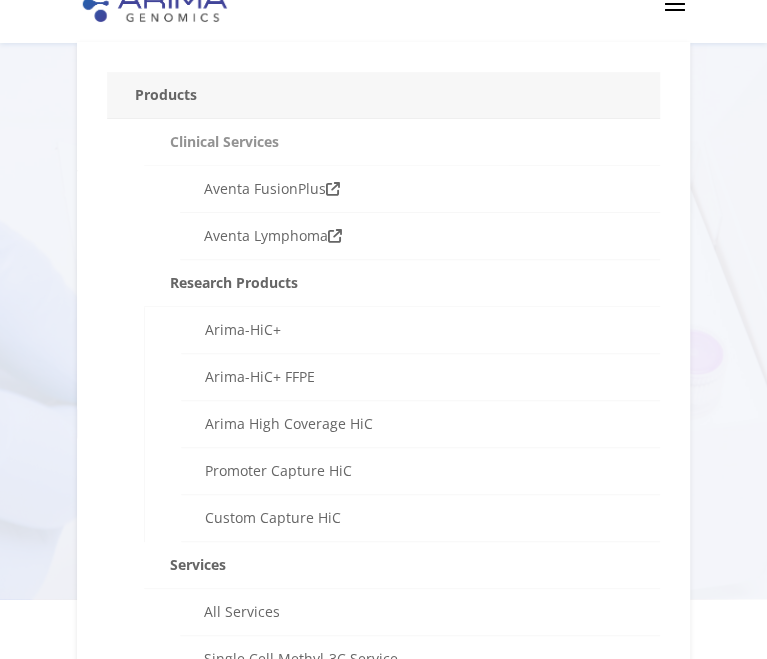 scroll, scrollTop: 33, scrollLeft: 0, axis: vertical 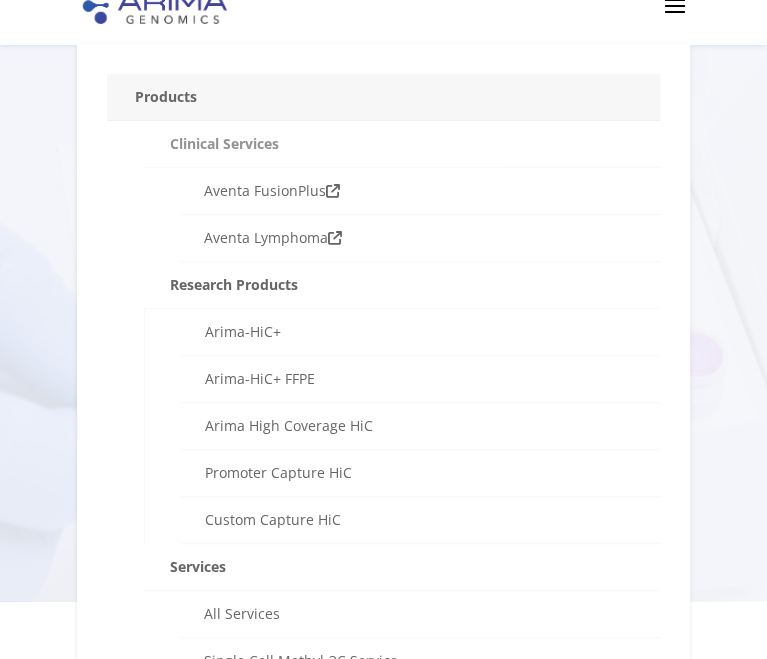 click on "Clinical Services" at bounding box center (401, 144) 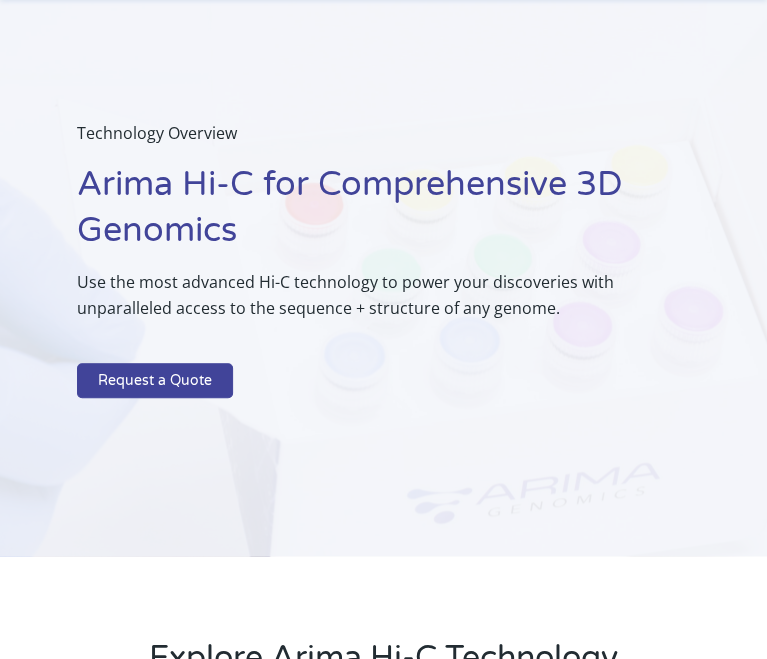scroll, scrollTop: 0, scrollLeft: 0, axis: both 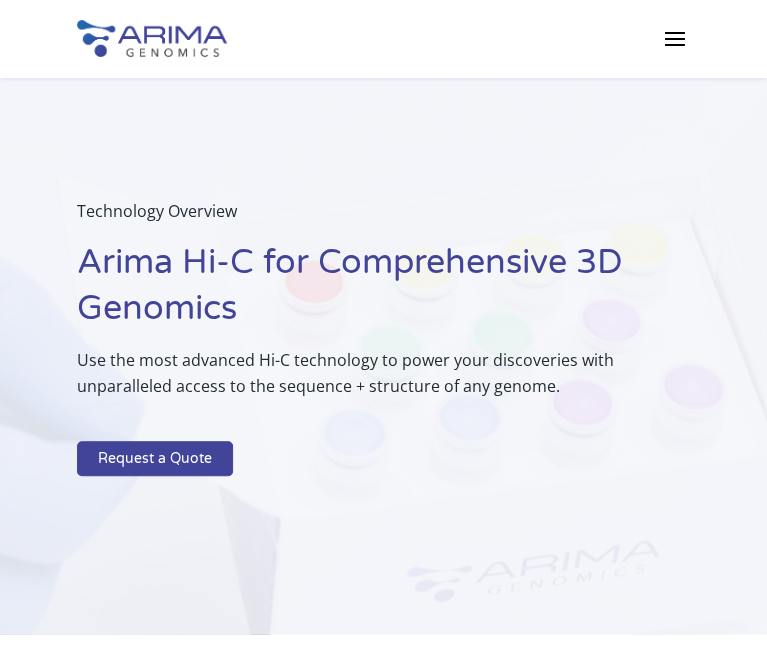click on "Products Clinical Services Aventa FusionPlus  Aventa Lymphoma  Research Products Arima-HiC+ Arima-HiC+ FFPE Arima High Coverage HiC Promoter Capture HiC Custom Capture HiC Services All Services Single Cell Methyl-3C Service Applications Technology Overview Epigenetics Cancer Genomics Structural Variant Detection Human Health Genome Assembly Resources Resource Library Documentation Publications Literature Videos Blog Bioinformatics Course – NEW Webinars & Events Company About + Team Careers Events Press + News Support FAQs Contact Us   Products Clinical Services Aventa FusionPlus  Aventa Lymphoma  Research Products Arima-HiC+ Arima-HiC+ FFPE Arima High Coverage HiC Promoter Capture HiC Custom Capture HiC Services All Services Single Cell Methyl-3C Service Applications Technology Overview Epigenetics Cancer Genomics Structural Variant Detection Human Health Genome Assembly Resources Resource Library Documentation Publications Literature Videos Blog Bioinformatics Course – NEW Webinars & Events Company" at bounding box center [383, 39] 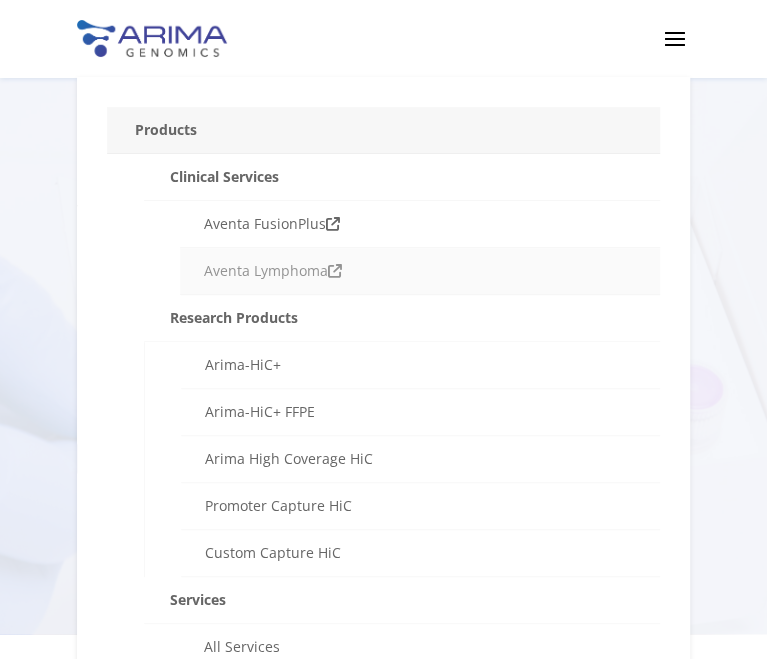 click on "Aventa Lymphoma" at bounding box center [420, 271] 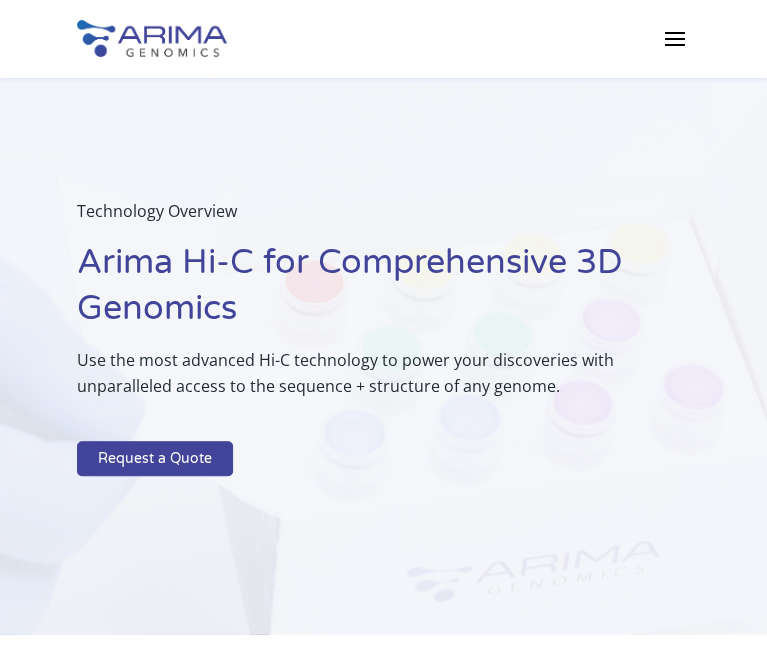 click at bounding box center (674, 38) 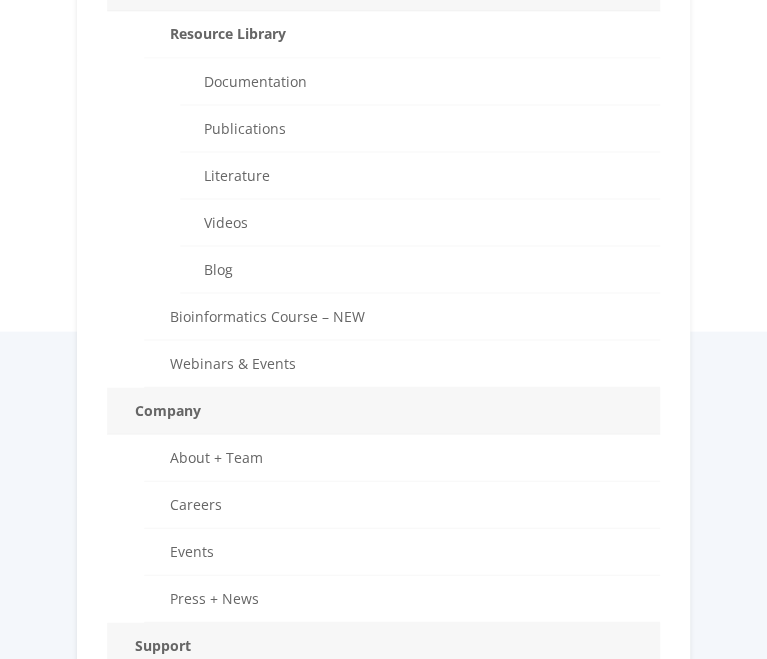 scroll, scrollTop: 1156, scrollLeft: 0, axis: vertical 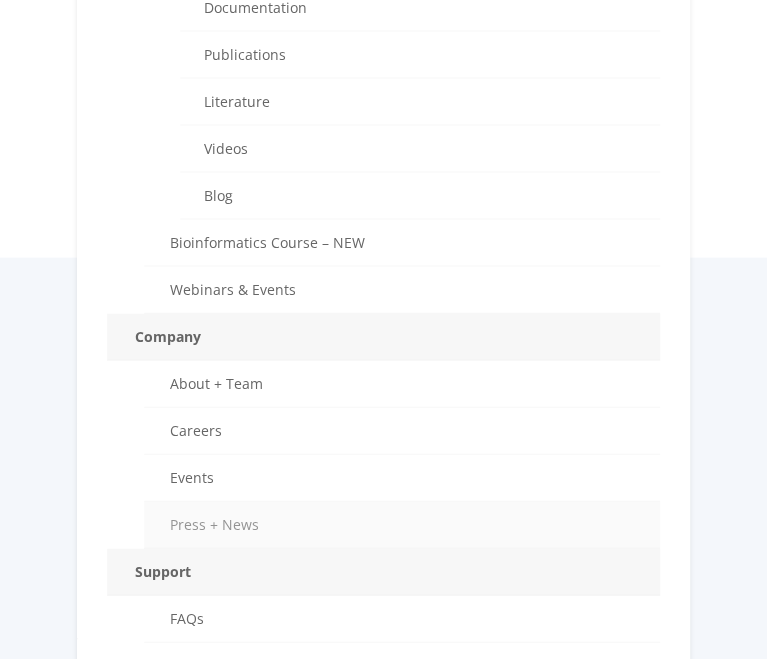 click on "Press + News" at bounding box center [401, 525] 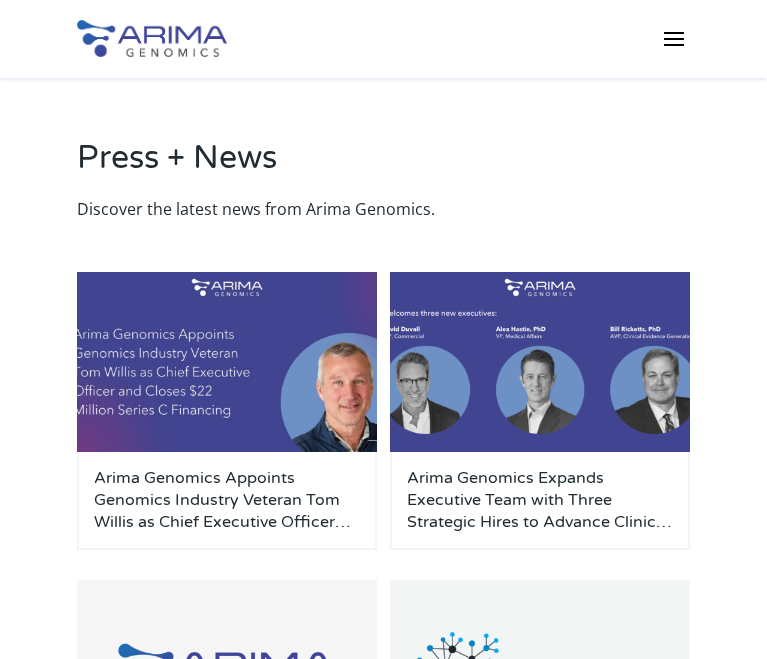 scroll, scrollTop: 0, scrollLeft: 0, axis: both 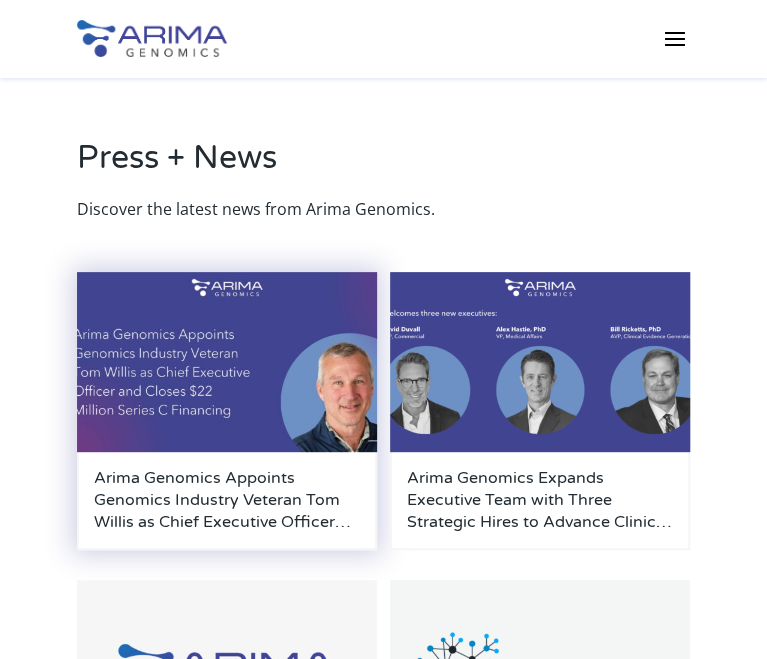 click on "Arima Genomics Appoints Genomics Industry Veteran Tom Willis as Chief Executive Officer and Closes $22 Million Series C Financing" at bounding box center (227, 500) 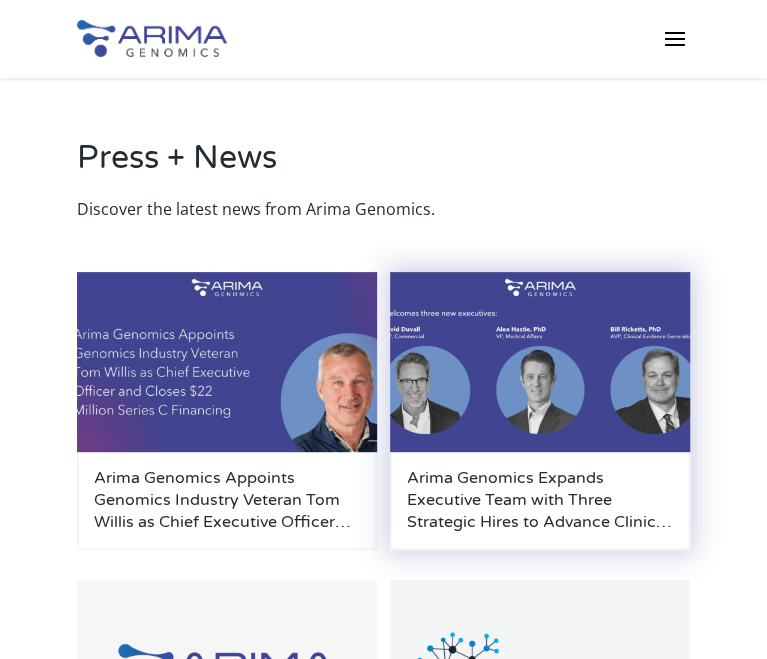 click on "Arima Genomics Expands Executive Team with Three Strategic Hires to Advance Clinical Applications of 3D Genomics" at bounding box center (540, 500) 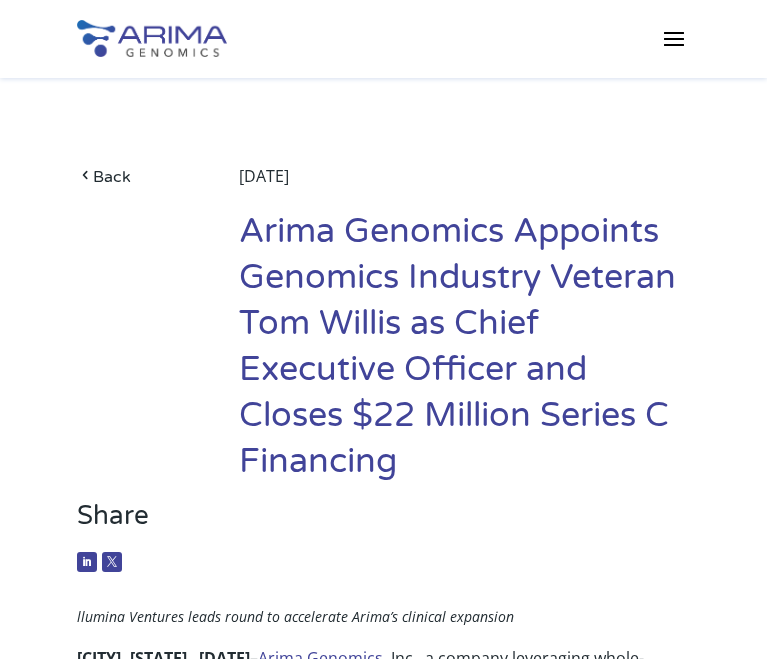 scroll, scrollTop: 24, scrollLeft: 0, axis: vertical 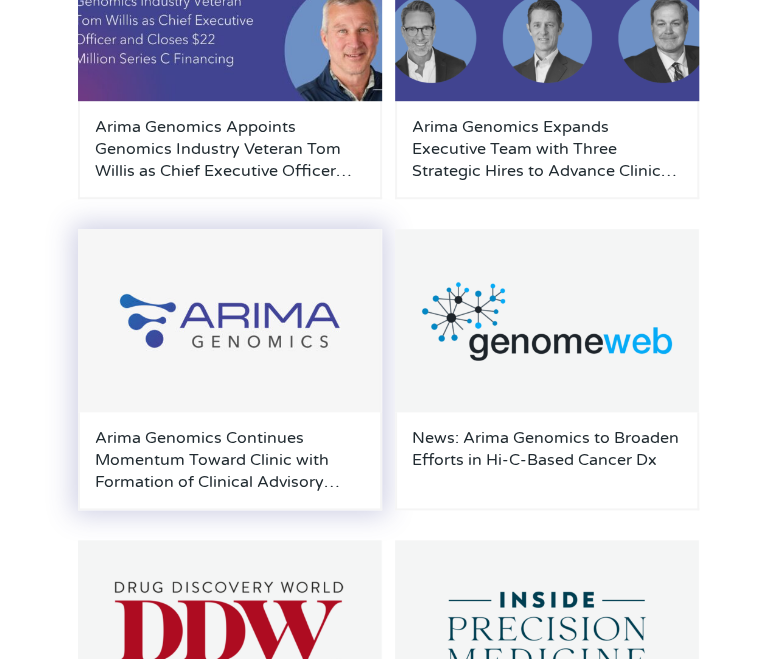 click on "Arima Genomics Continues Momentum Toward Clinic with Formation of Clinical Advisory Board" at bounding box center (230, 461) 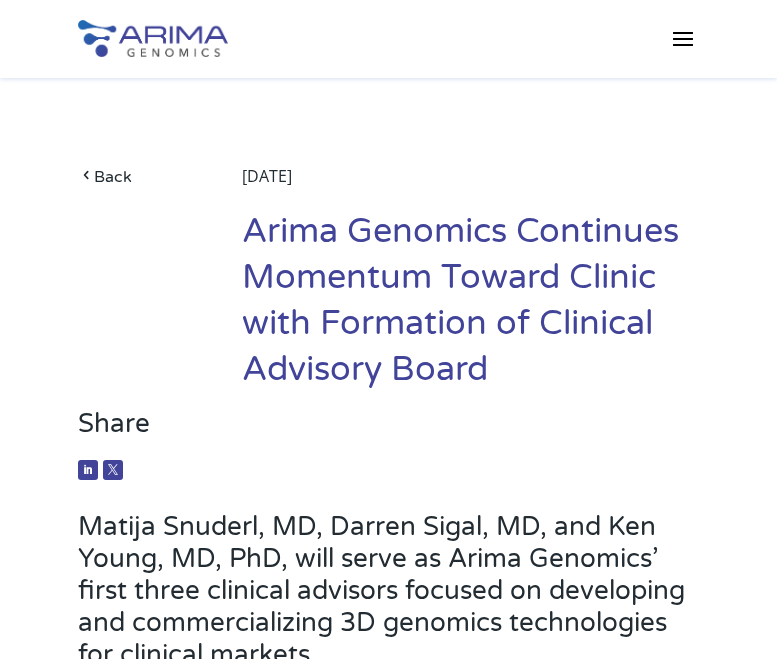 scroll, scrollTop: 0, scrollLeft: 0, axis: both 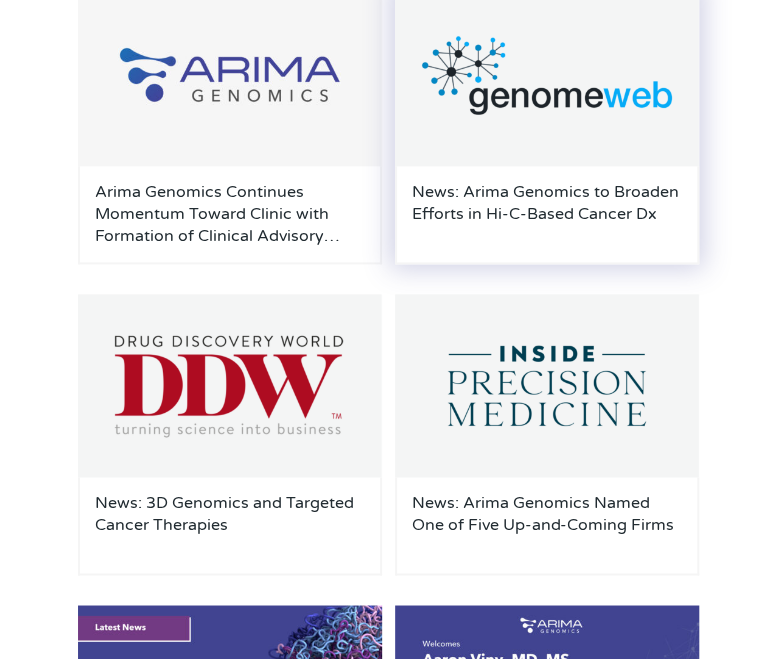 click at bounding box center (547, 74) 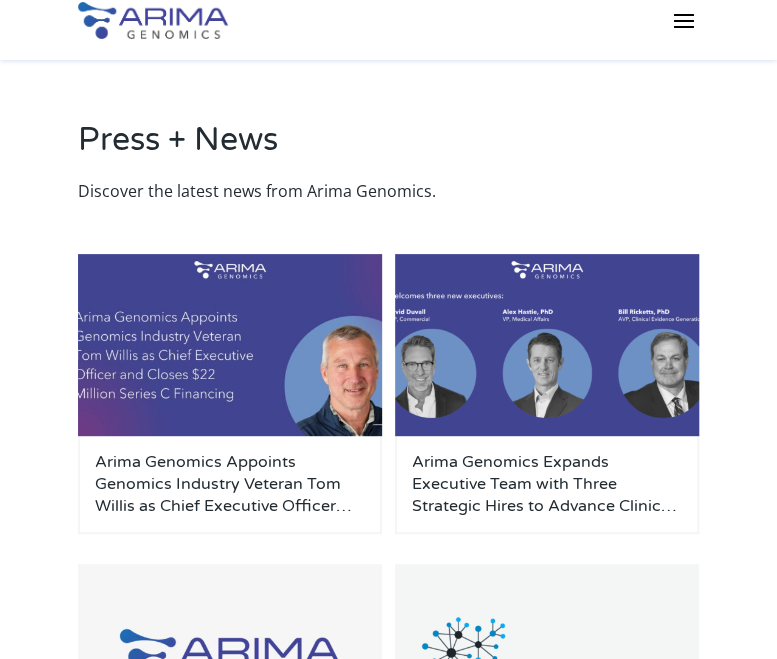 scroll, scrollTop: 0, scrollLeft: 0, axis: both 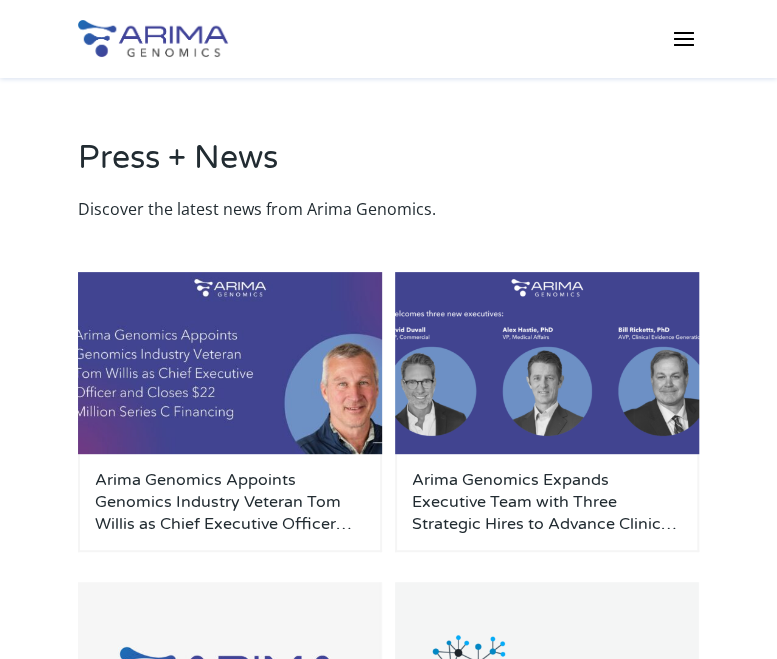 click at bounding box center (683, 38) 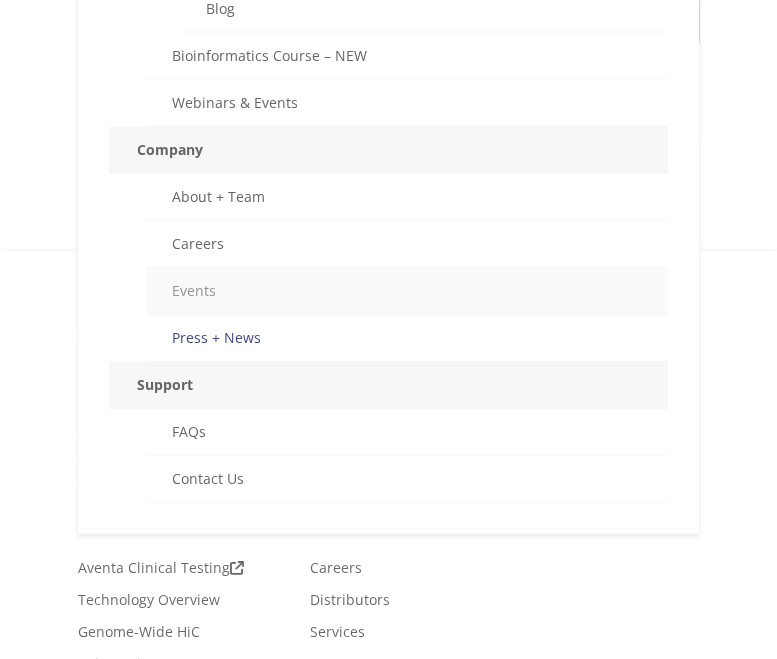 scroll, scrollTop: 1355, scrollLeft: 0, axis: vertical 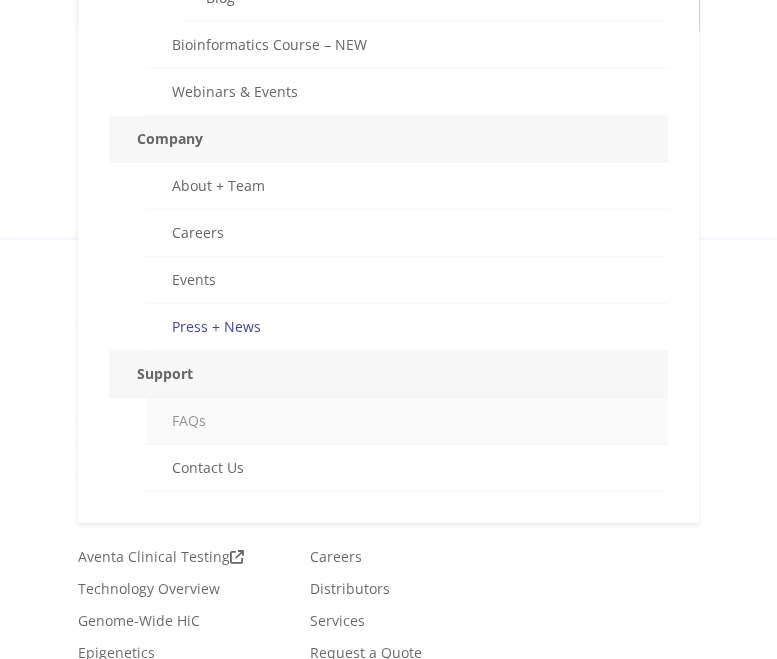 click on "FAQs" at bounding box center (407, 421) 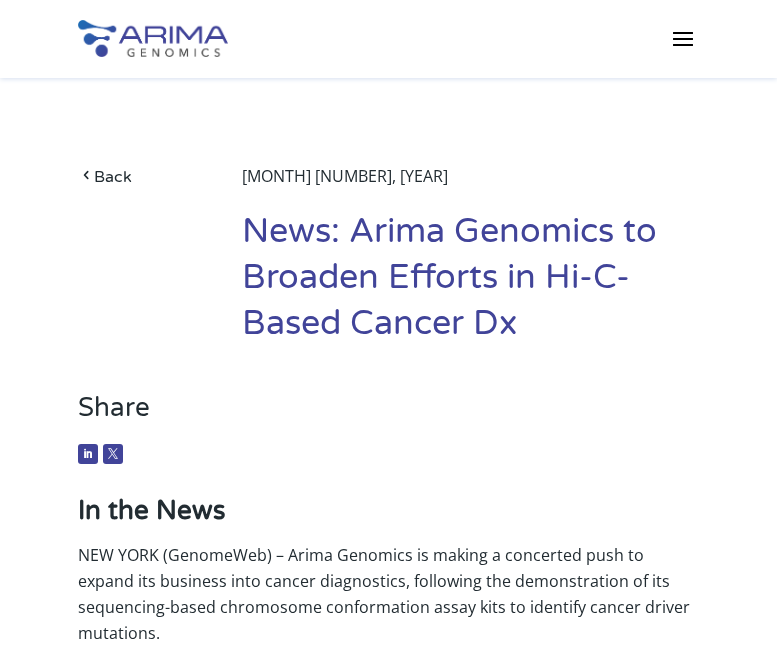 scroll, scrollTop: 0, scrollLeft: 0, axis: both 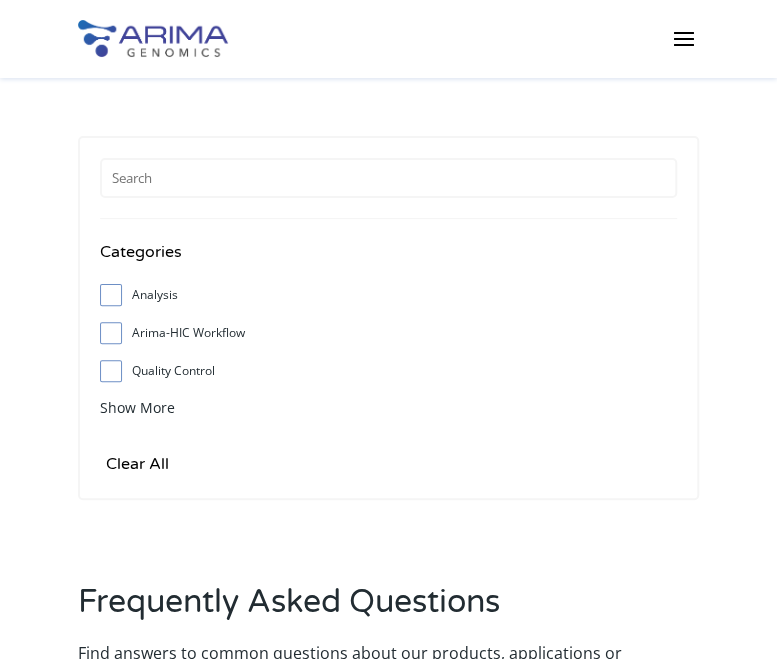 click at bounding box center [683, 38] 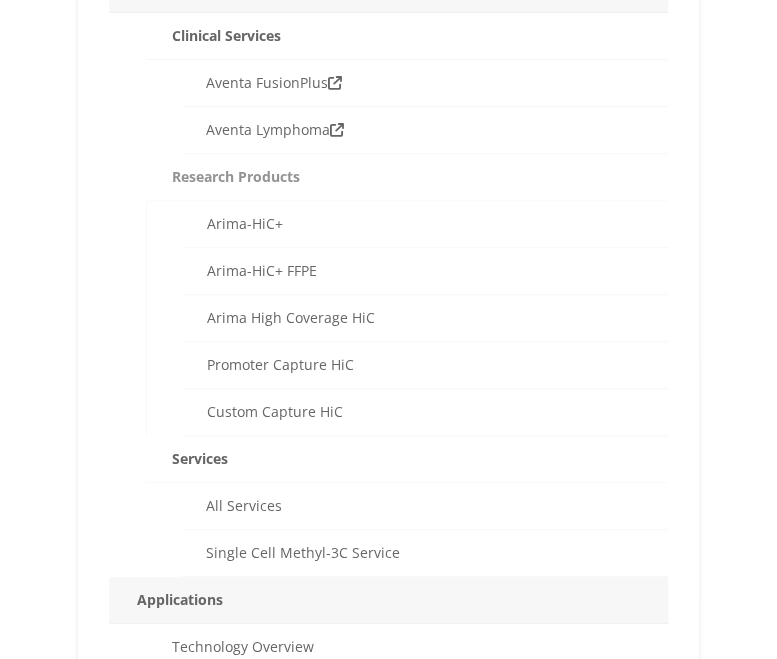scroll, scrollTop: 139, scrollLeft: 0, axis: vertical 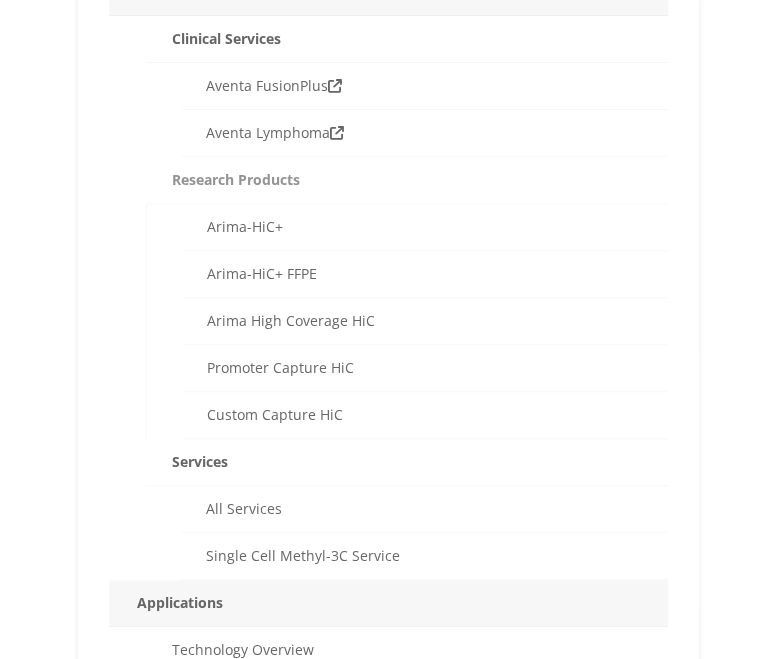 click on "Research Products" at bounding box center (407, 180) 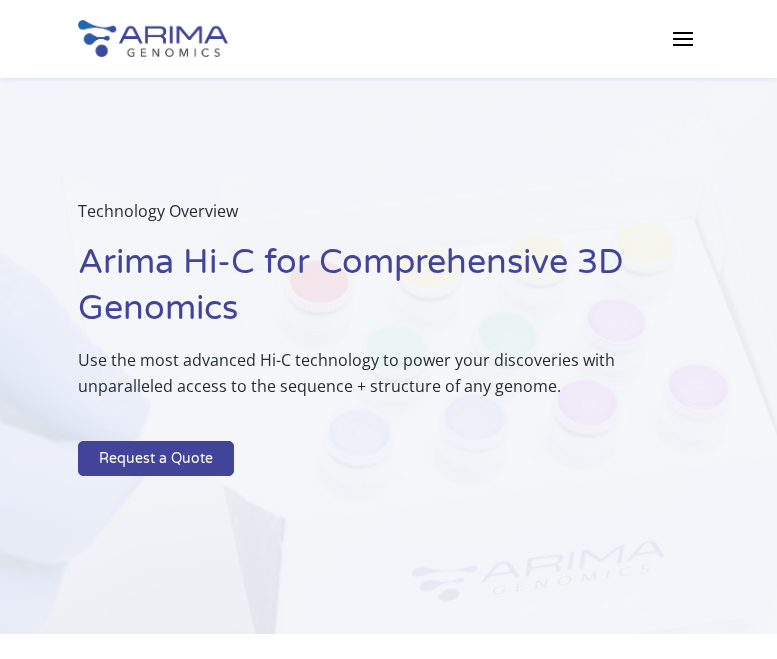 scroll, scrollTop: 0, scrollLeft: 0, axis: both 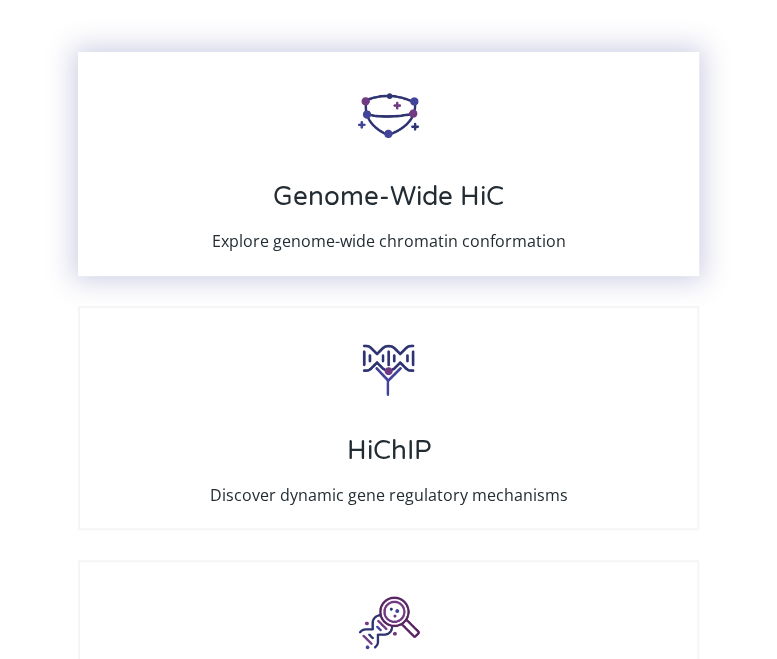 drag, startPoint x: 376, startPoint y: 217, endPoint x: 308, endPoint y: 175, distance: 79.924965 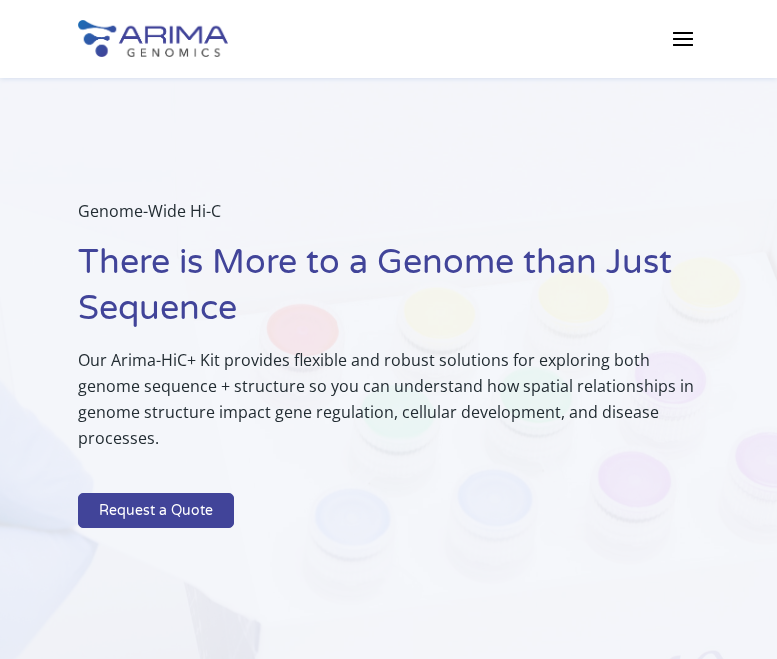 scroll, scrollTop: 0, scrollLeft: 0, axis: both 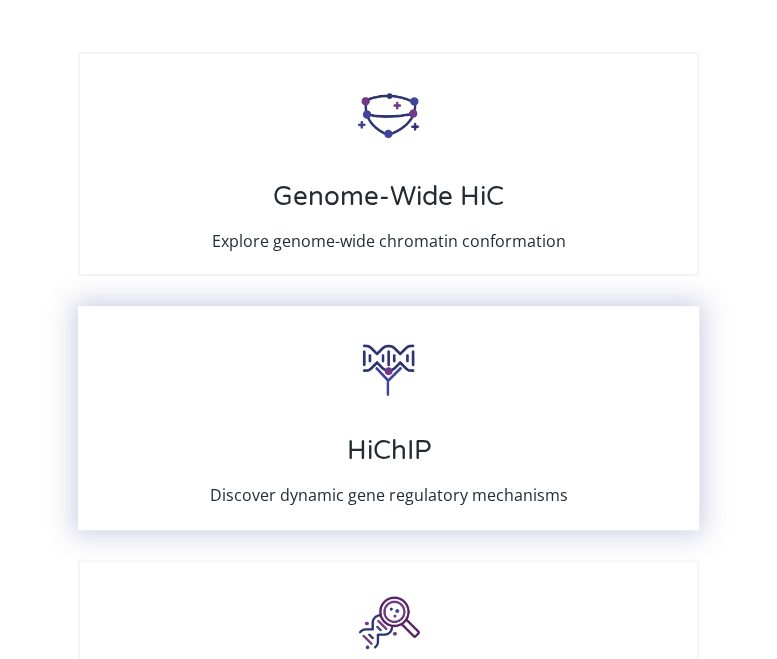 click on "HiChIP Discover dynamic gene regulatory mechanisms" at bounding box center [389, 418] 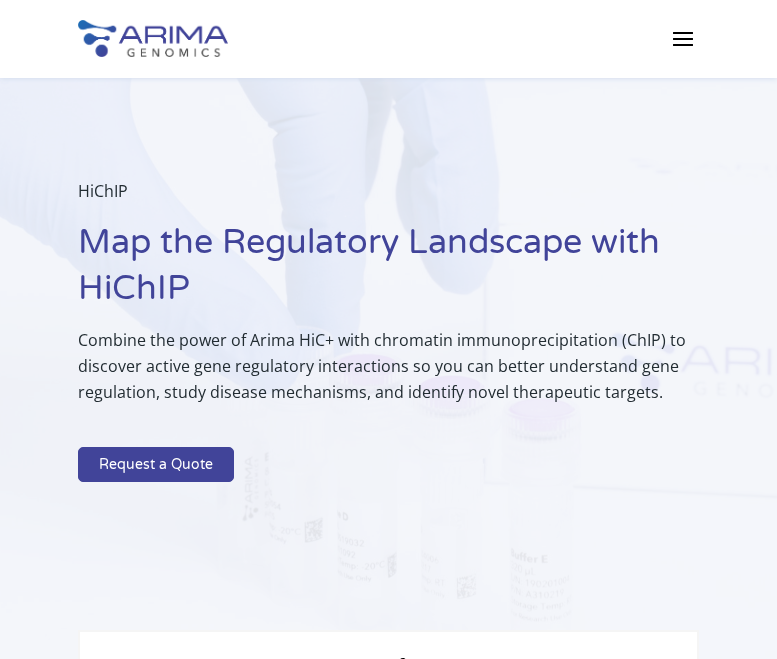 scroll, scrollTop: 0, scrollLeft: 0, axis: both 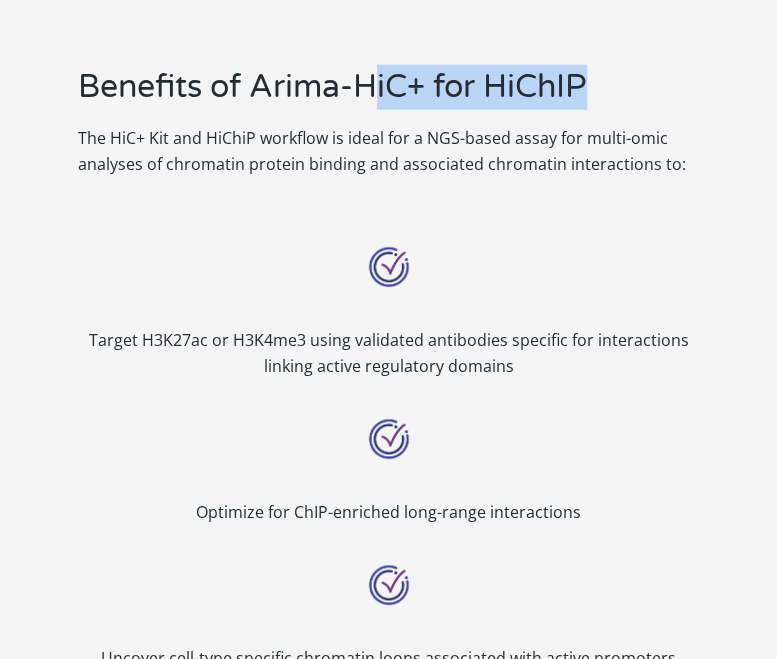 drag, startPoint x: 600, startPoint y: 85, endPoint x: 367, endPoint y: 86, distance: 233.00215 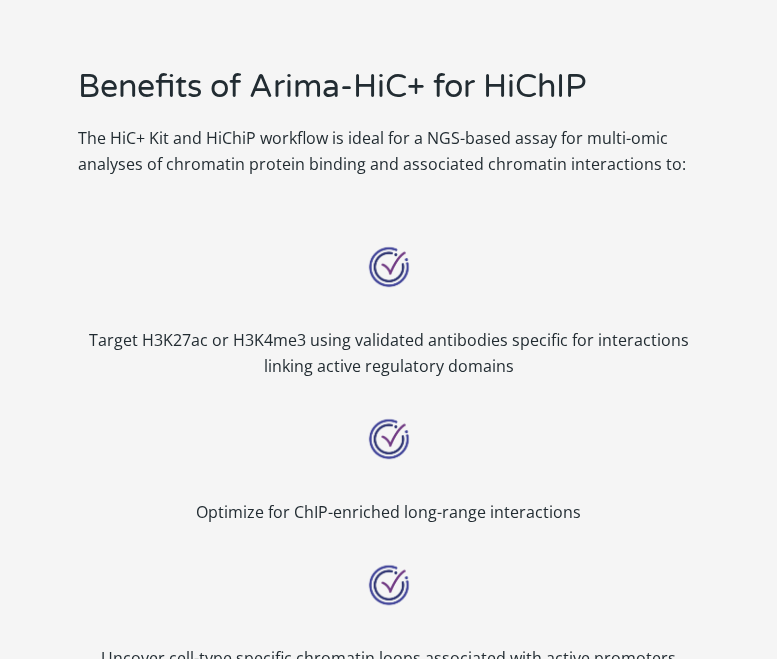 drag, startPoint x: 367, startPoint y: 86, endPoint x: 232, endPoint y: 65, distance: 136.62357 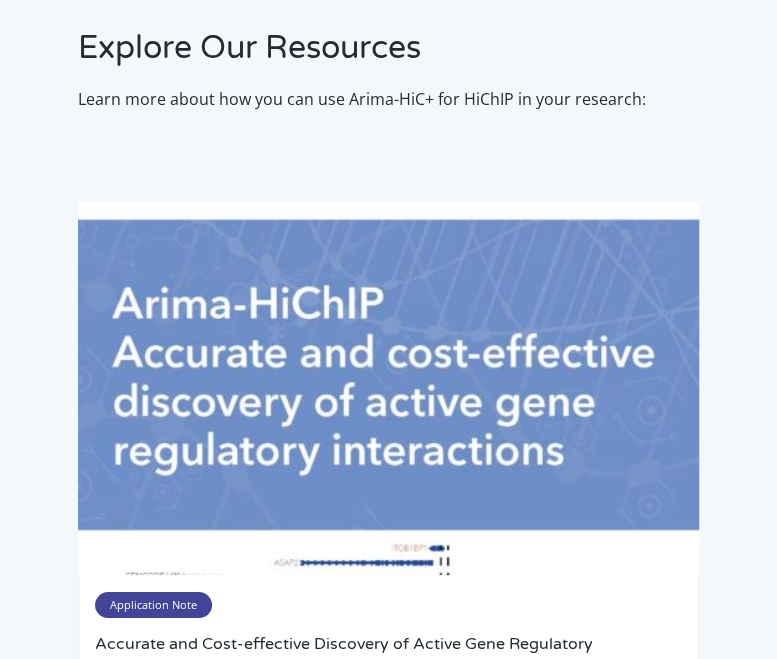 scroll, scrollTop: 4328, scrollLeft: 0, axis: vertical 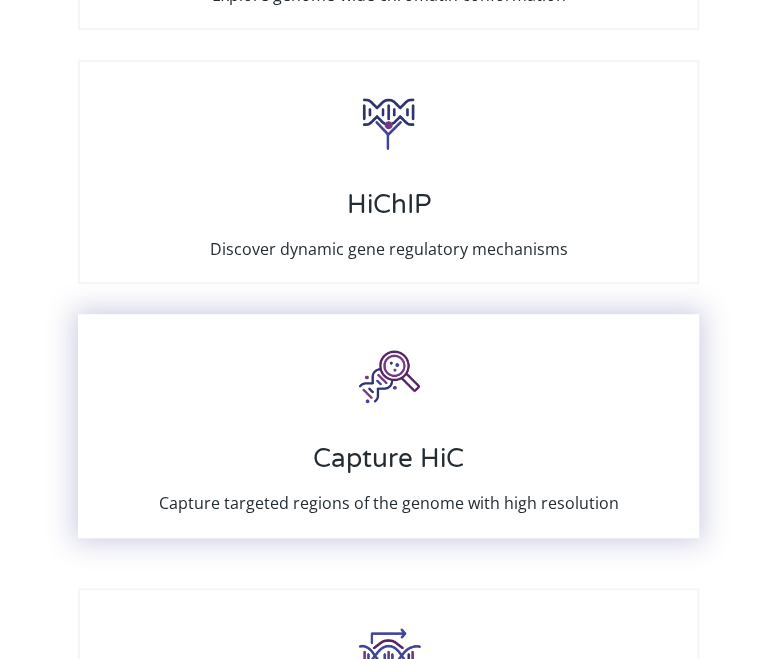 click at bounding box center (389, 376) 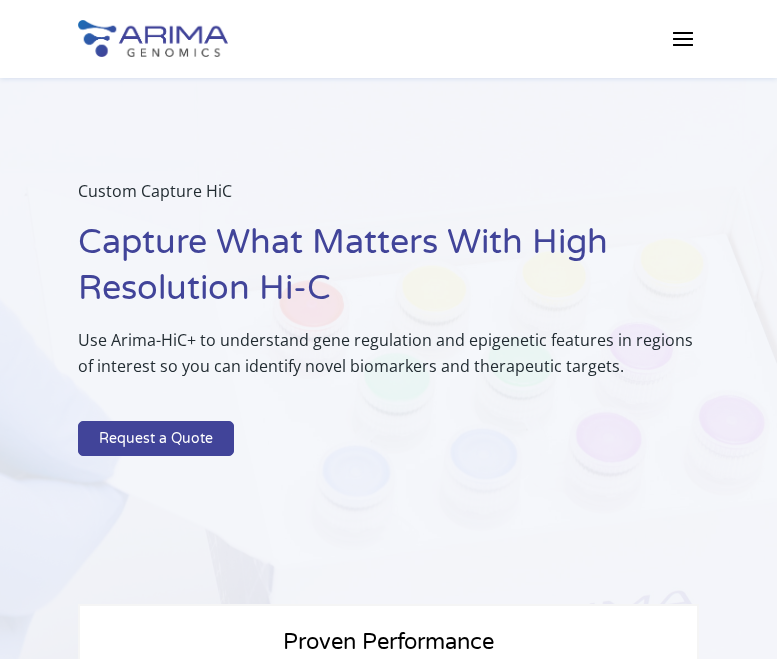 scroll, scrollTop: 0, scrollLeft: 0, axis: both 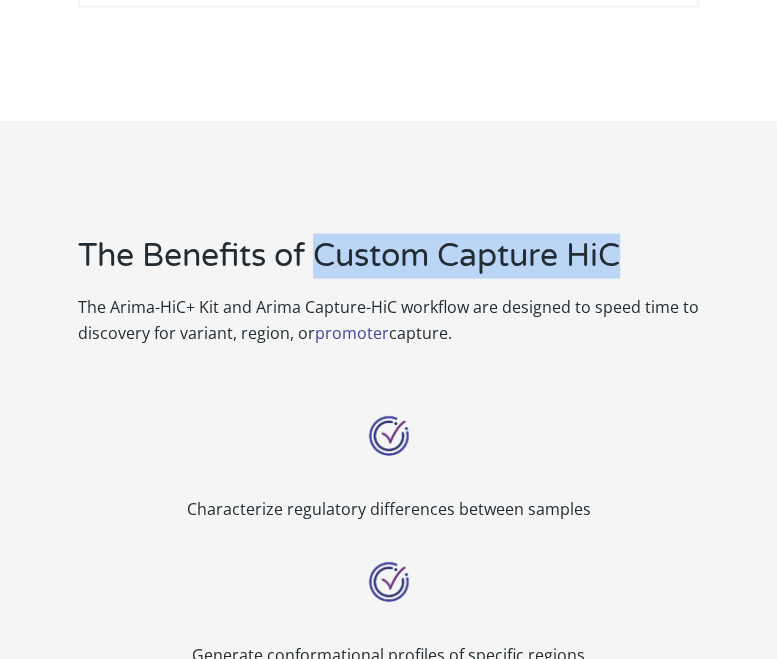 drag, startPoint x: 654, startPoint y: 243, endPoint x: 324, endPoint y: 261, distance: 330.49054 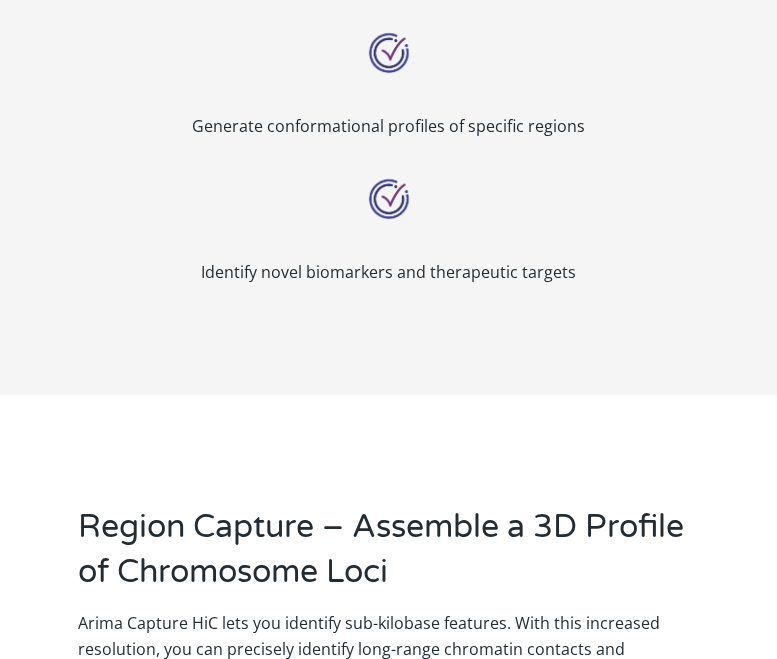 scroll, scrollTop: 1617, scrollLeft: 0, axis: vertical 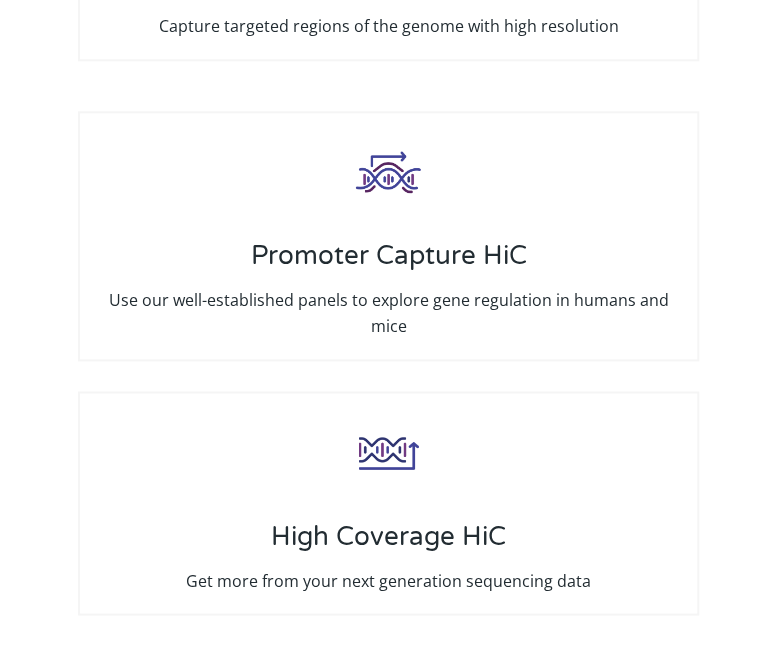 click on "Promoter Capture HiC Use our well-established panels to explore gene regulation in humans and mice" at bounding box center [389, 236] 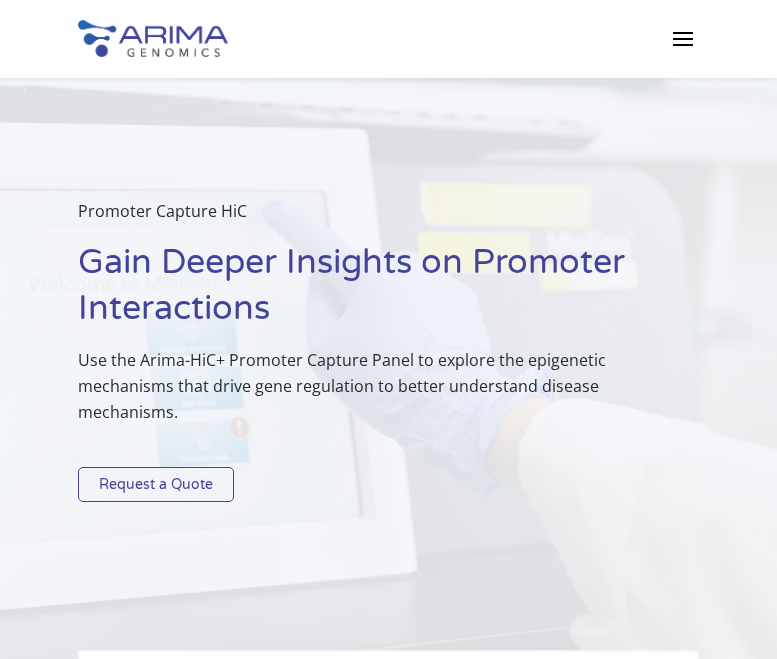 scroll, scrollTop: 0, scrollLeft: 0, axis: both 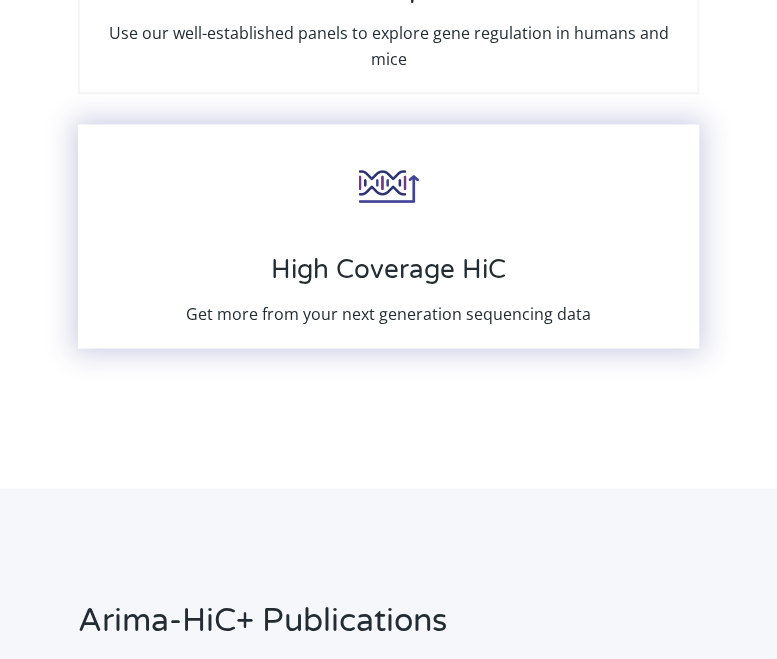 click on "High Coverage HiC Get more from your next generation sequencing data" at bounding box center [389, 236] 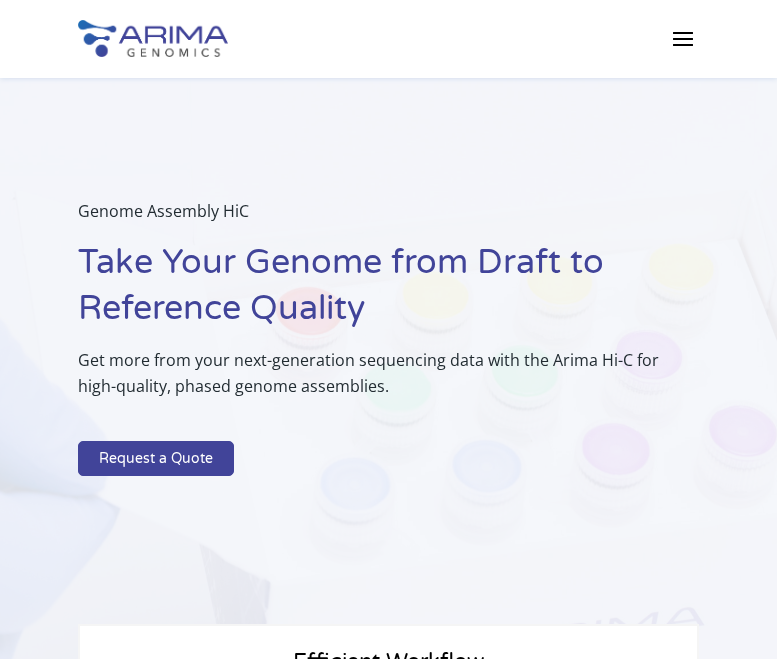 scroll, scrollTop: 0, scrollLeft: 0, axis: both 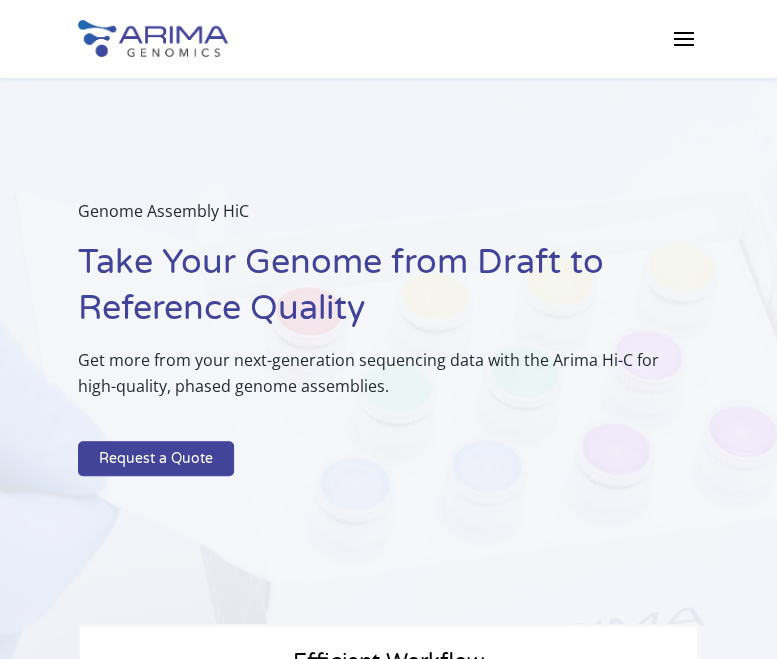 click at bounding box center [683, 38] 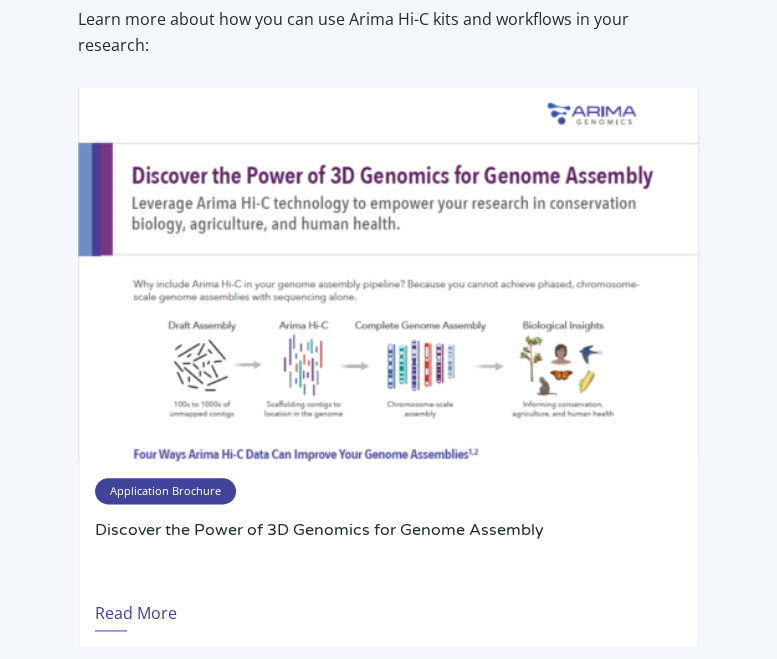 scroll, scrollTop: 5156, scrollLeft: 0, axis: vertical 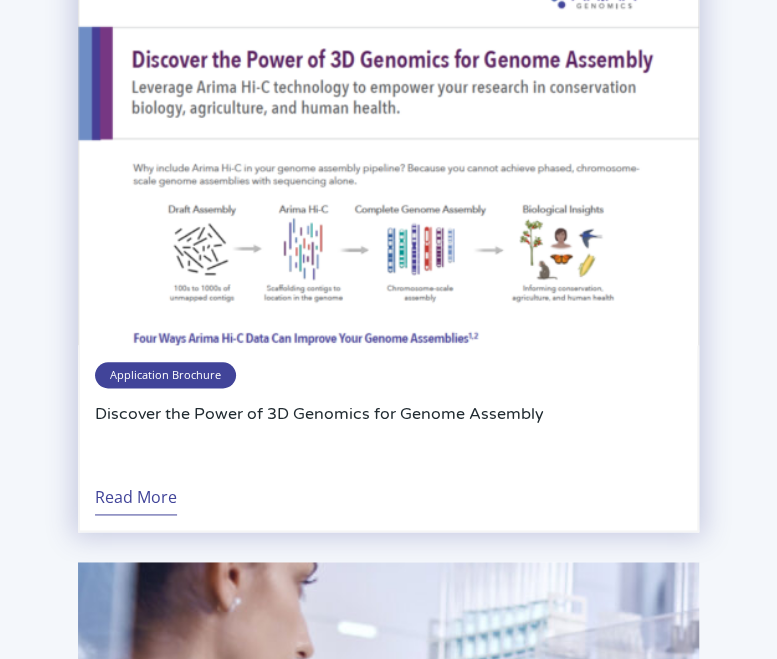 click on "Read More" at bounding box center [136, 492] 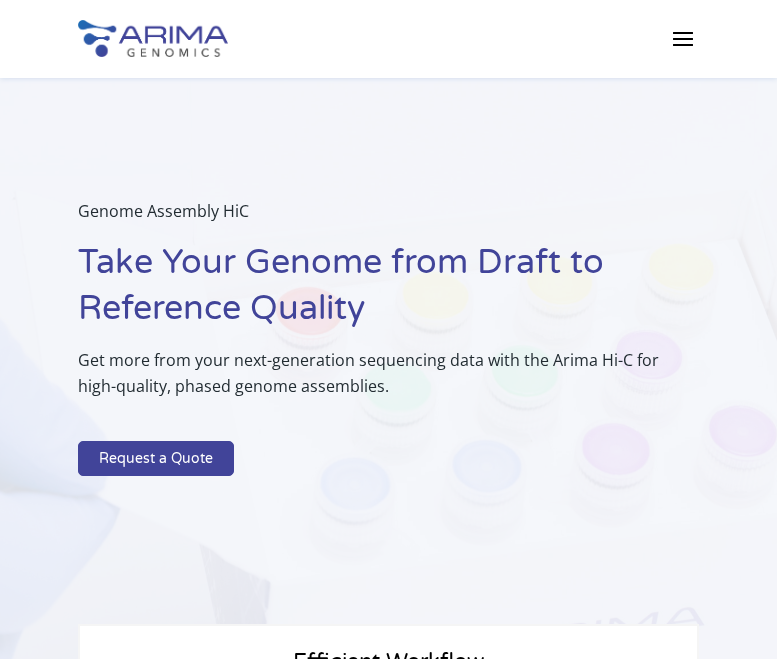 scroll, scrollTop: 4680, scrollLeft: 0, axis: vertical 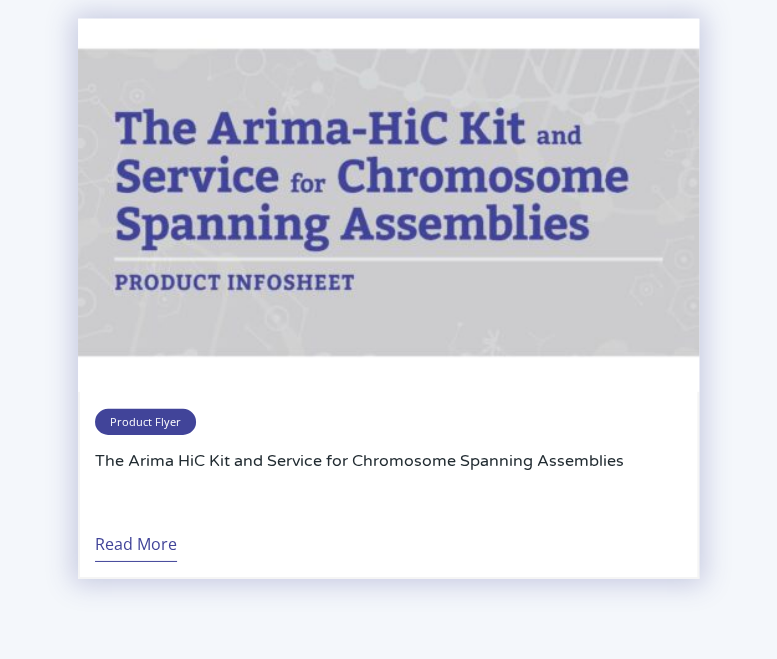 click on "Read More" at bounding box center [136, 539] 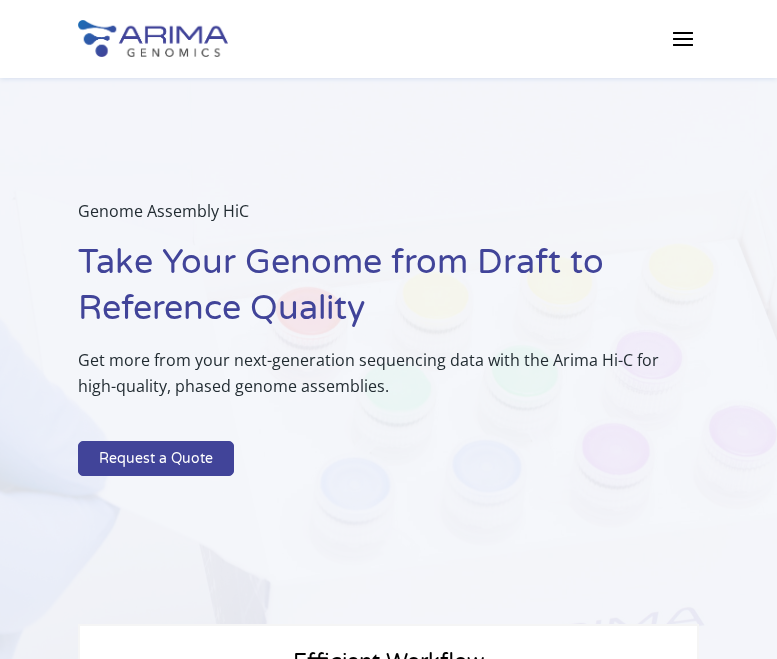 scroll, scrollTop: 5700, scrollLeft: 0, axis: vertical 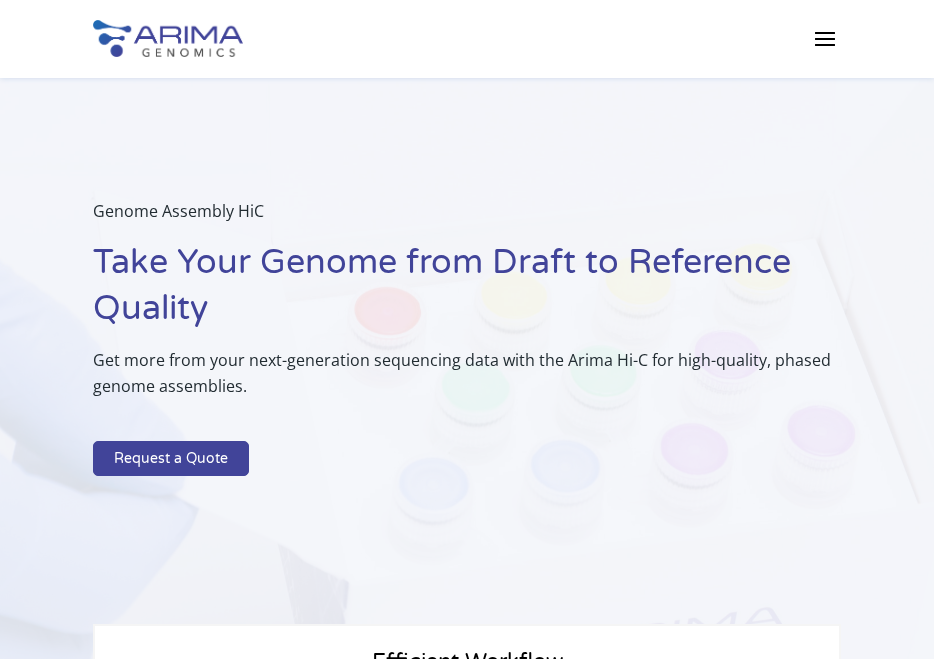click on "Get more from your next-generation sequencing data with the Arima Hi-C for high-quality, phased genome assemblies." at bounding box center (466, 381) 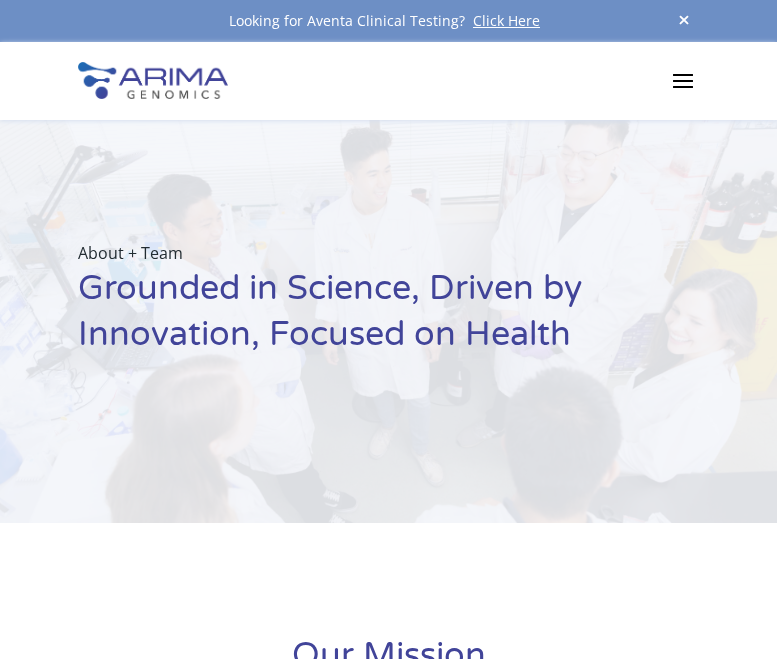 scroll, scrollTop: 0, scrollLeft: 0, axis: both 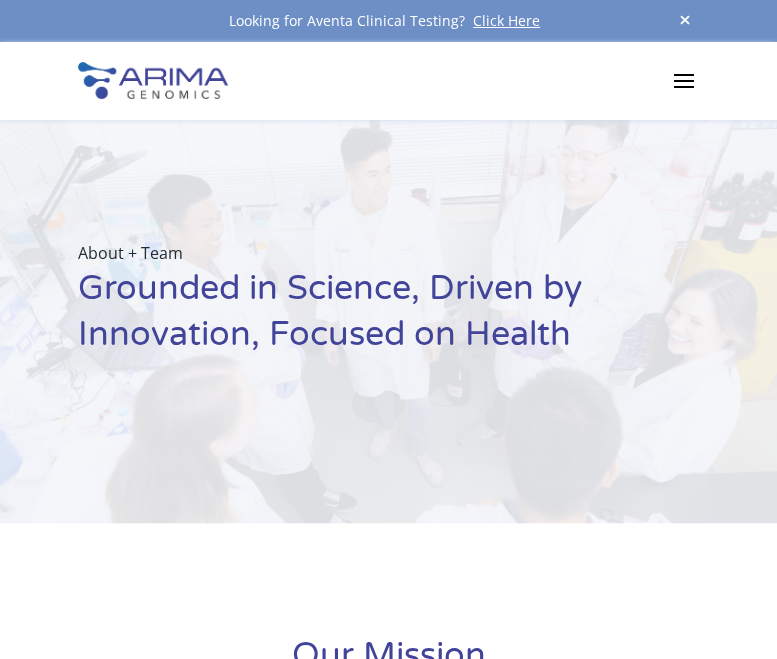 click on "Products Clinical Services Aventa FusionPlus  Aventa Lymphoma  Research Products Arima-HiC+ Arima-HiC+ FFPE Arima High Coverage HiC Promoter Capture HiC Custom Capture HiC Services All Services Single Cell Methyl-3C Service Applications Technology Overview Epigenetics Cancer Genomics Structural Variant Detection Human Health Genome Assembly Resources Resource Library Documentation Publications Literature Videos Blog Bioinformatics Course – NEW Webinars & Events Company About + Team Careers Events Press + News Support FAQs Contact Us   Products Clinical Services Aventa FusionPlus  Aventa Lymphoma  Research Products Arima-HiC+ Arima-HiC+ FFPE Arima High Coverage HiC Promoter Capture HiC Custom Capture HiC Services All Services Single Cell Methyl-3C Service Applications Technology Overview Epigenetics Cancer Genomics Structural Variant Detection Human Health Genome Assembly Resources Resource Library Documentation Publications Literature Videos Blog Bioinformatics Course – NEW Webinars & Events Company" at bounding box center (389, 81) 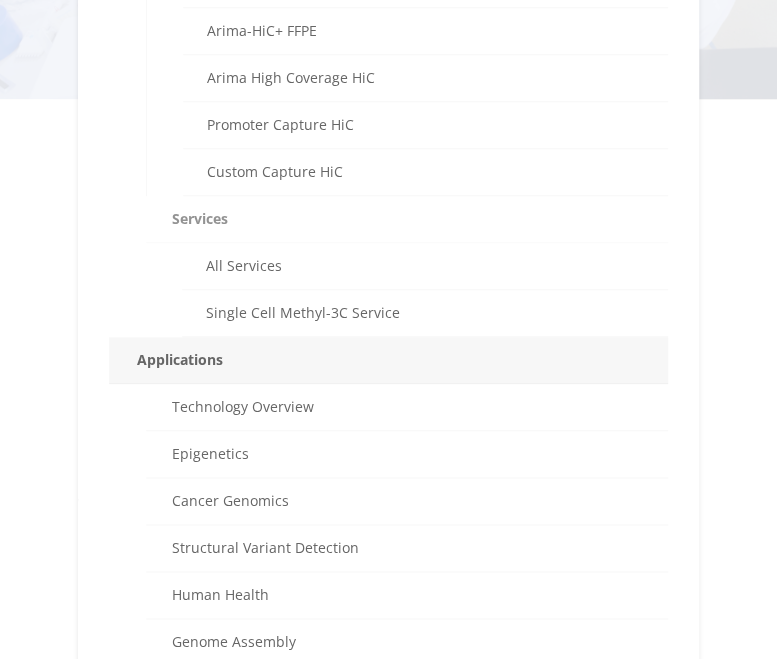 scroll, scrollTop: 438, scrollLeft: 0, axis: vertical 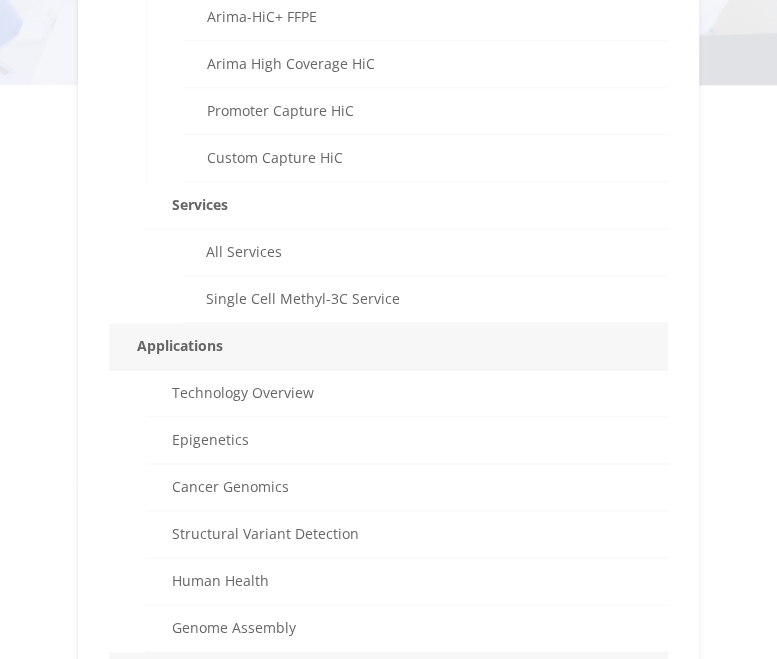 click on "Applications Technology Overview Epigenetics Cancer Genomics Structural Variant Detection Human Health Genome Assembly" at bounding box center (388, 487) 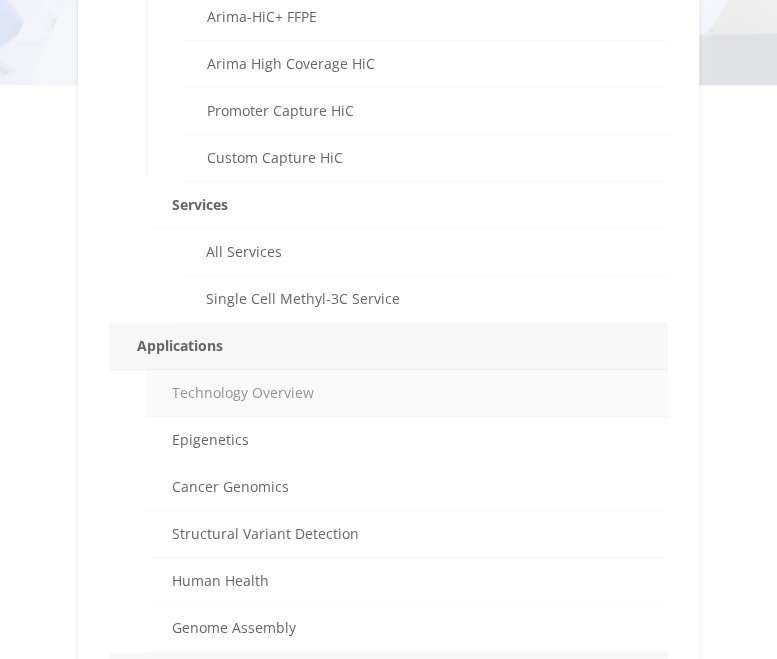 click on "Technology Overview" at bounding box center [407, 393] 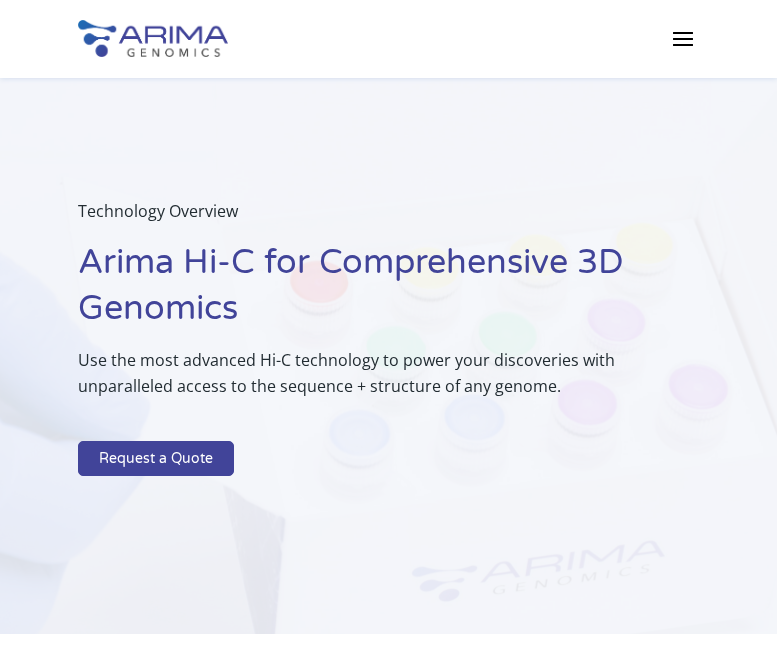scroll, scrollTop: 0, scrollLeft: 0, axis: both 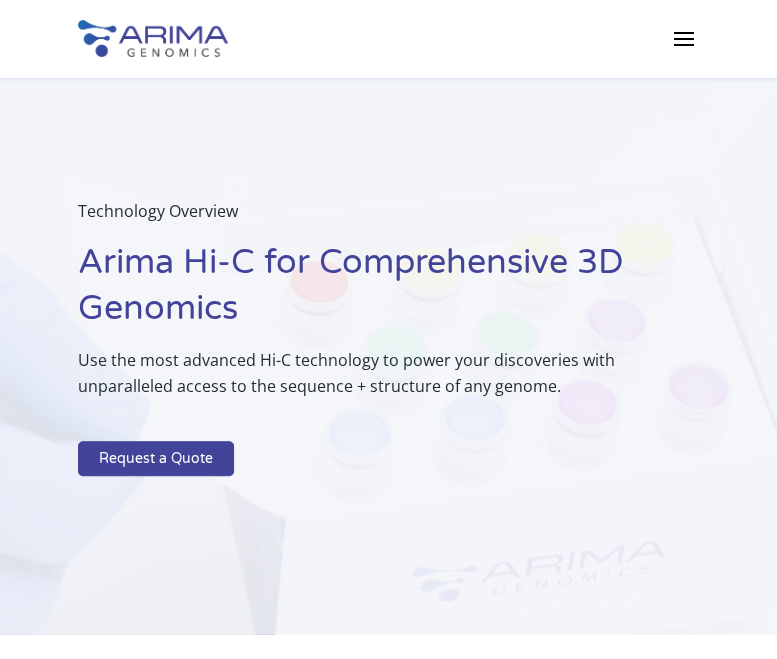 click at bounding box center [683, 38] 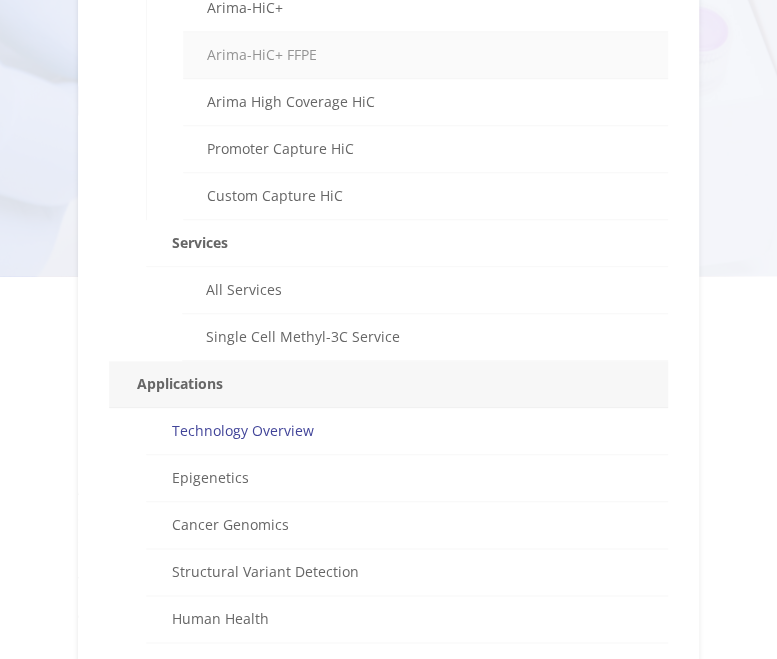 scroll, scrollTop: 359, scrollLeft: 0, axis: vertical 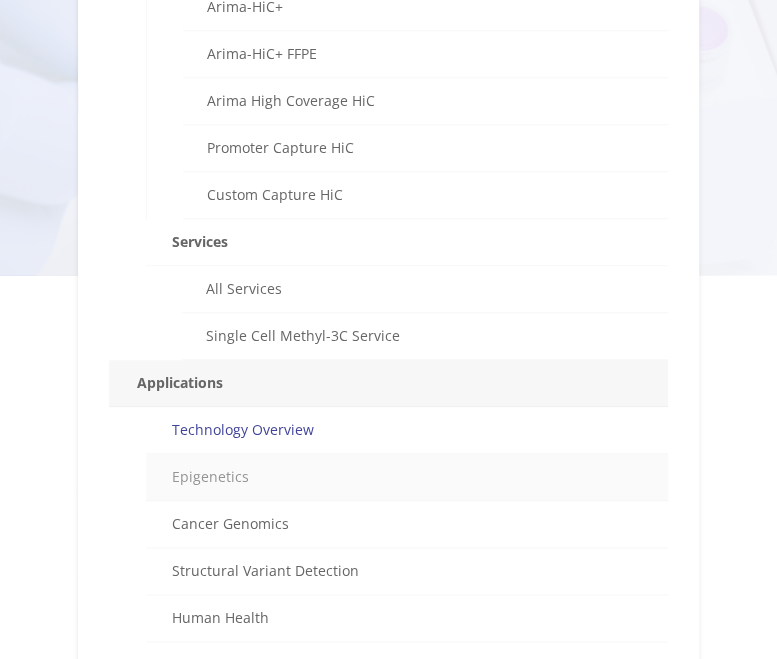 click on "Epigenetics" at bounding box center [407, 477] 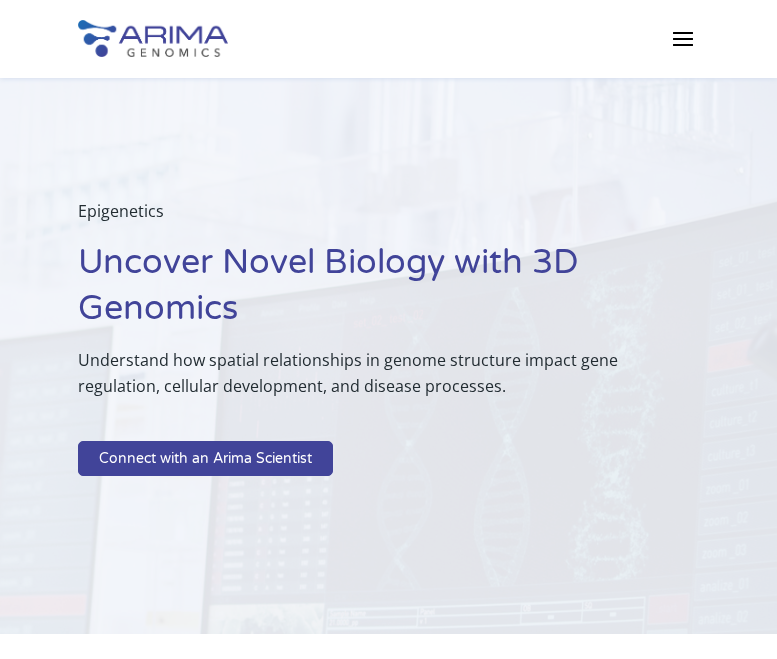 scroll, scrollTop: 0, scrollLeft: 0, axis: both 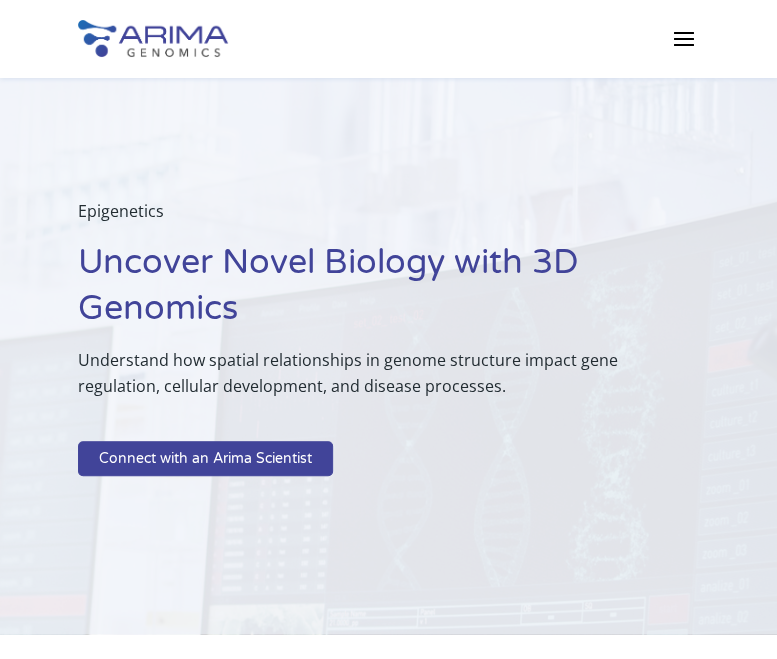 click at bounding box center (683, 38) 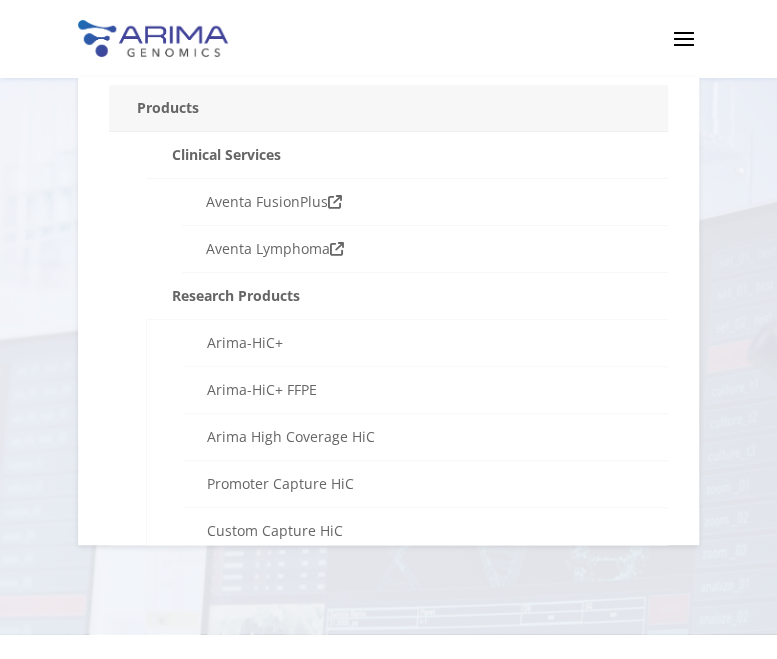 click at bounding box center [683, 38] 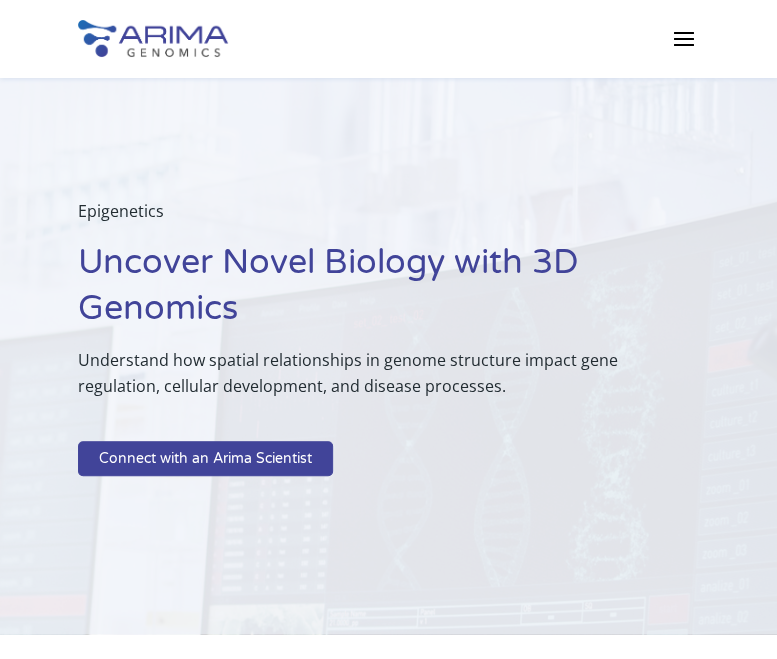 click at bounding box center [683, 38] 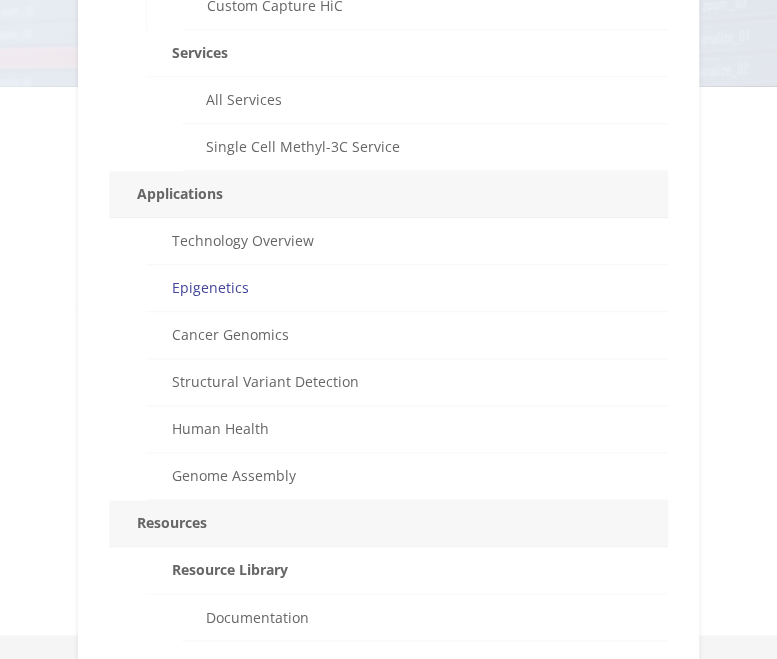 scroll, scrollTop: 600, scrollLeft: 0, axis: vertical 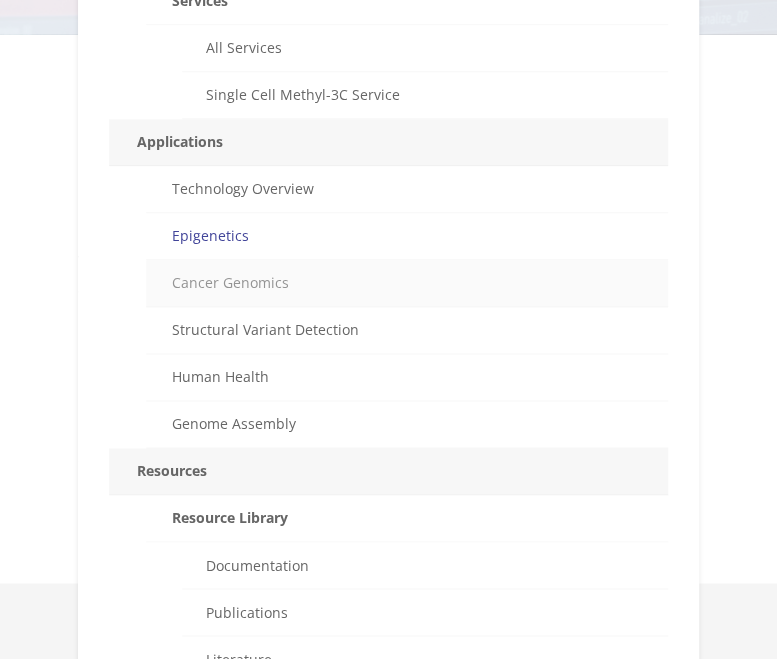 click on "Cancer Genomics" at bounding box center (407, 283) 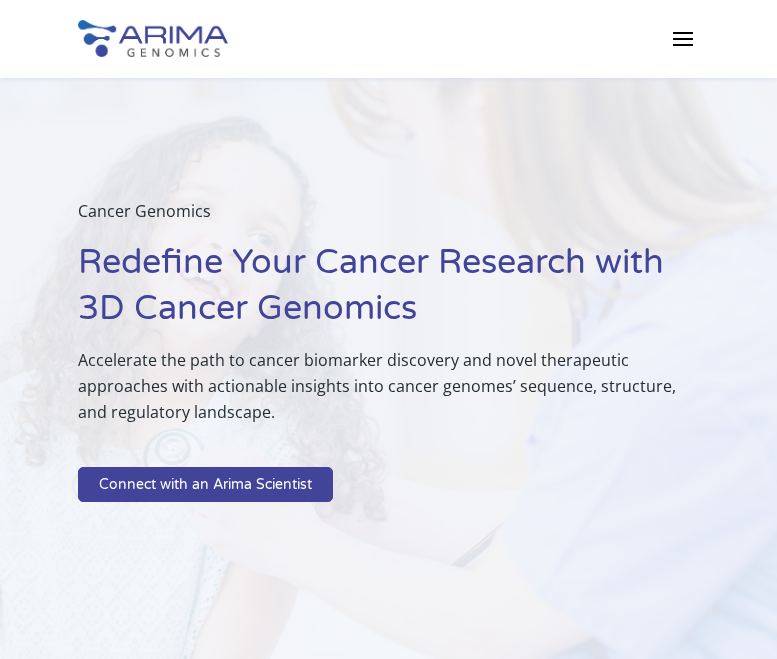 scroll, scrollTop: 0, scrollLeft: 0, axis: both 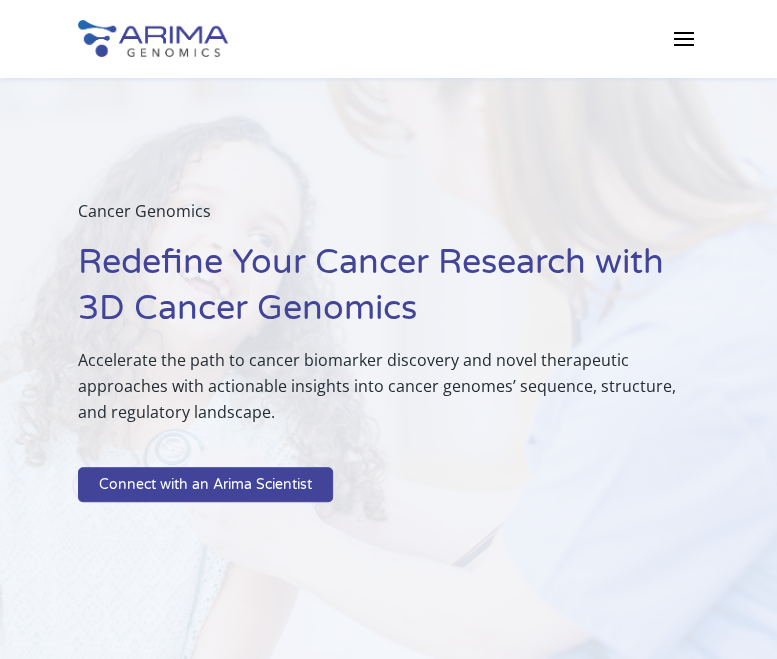 click at bounding box center (683, 38) 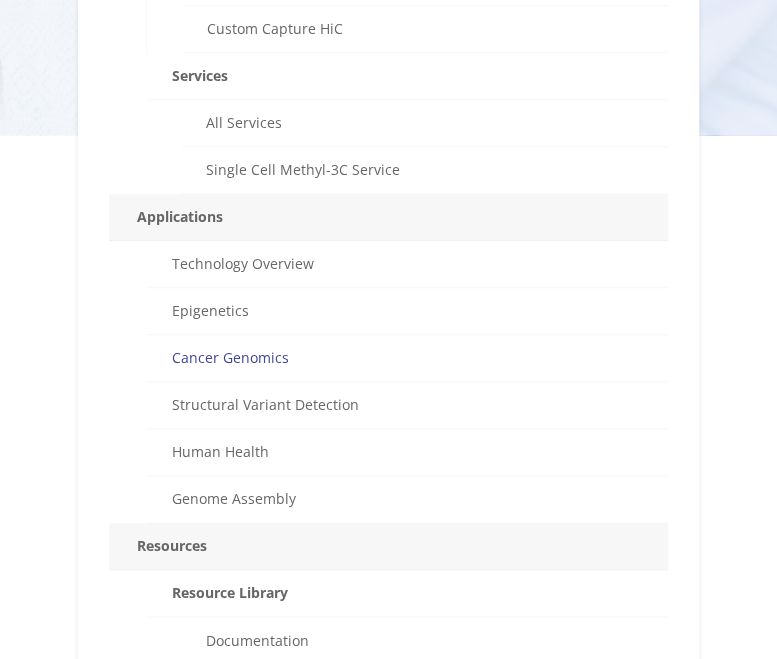 scroll, scrollTop: 553, scrollLeft: 0, axis: vertical 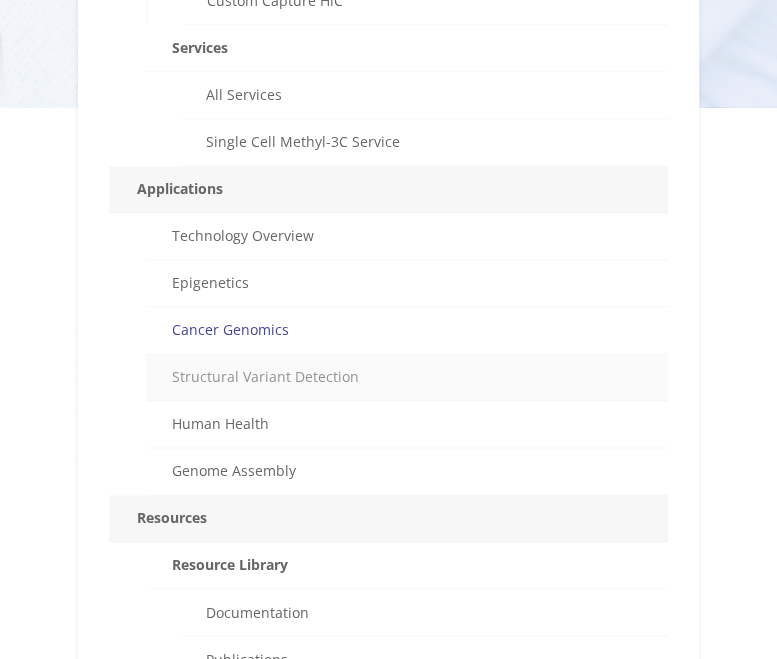 click on "Structural Variant Detection" at bounding box center [407, 377] 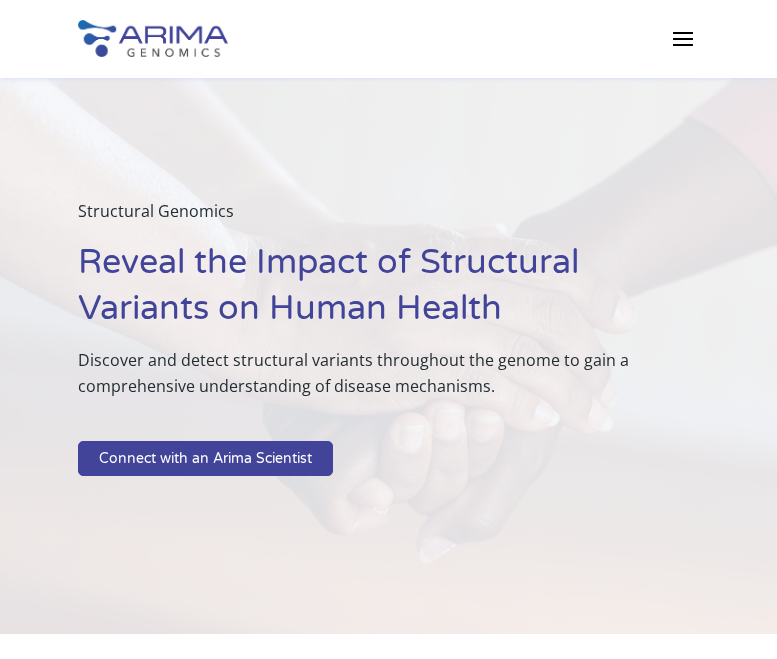 scroll, scrollTop: 0, scrollLeft: 0, axis: both 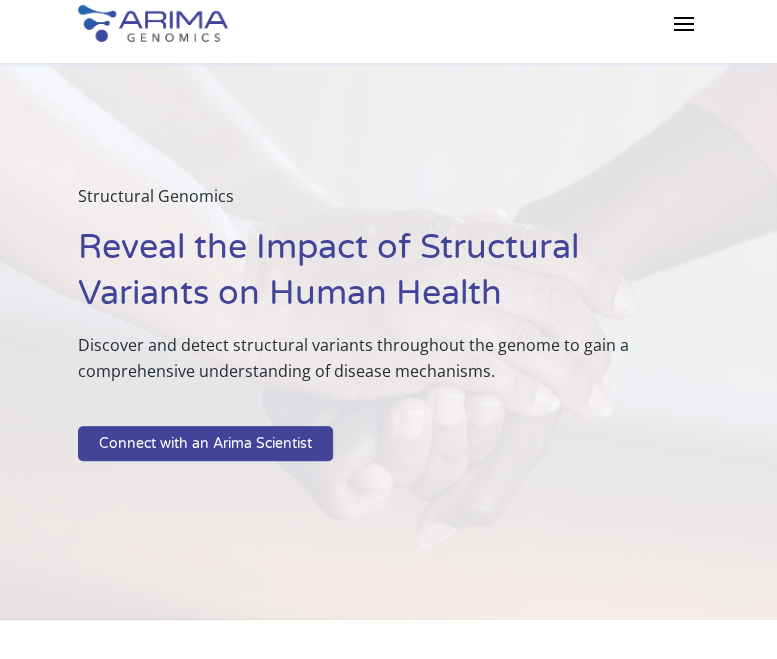 click at bounding box center [683, 23] 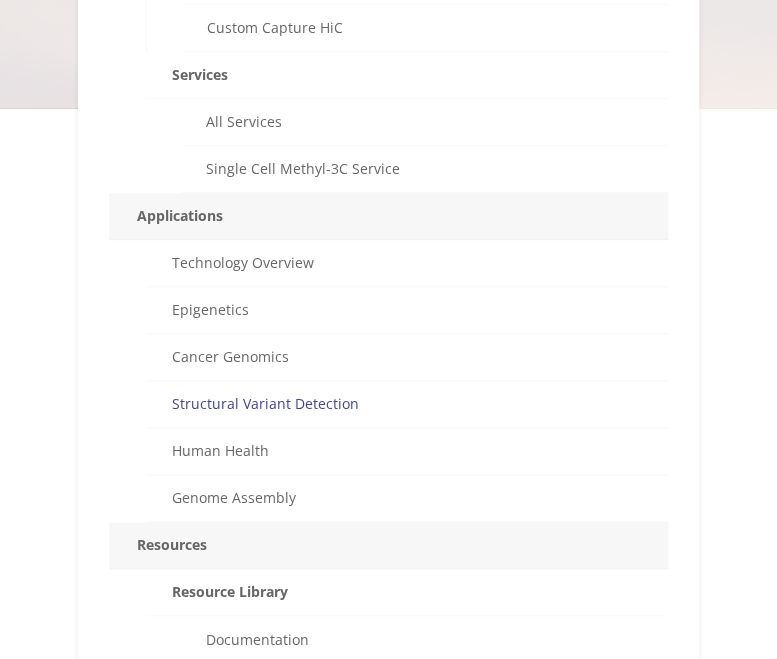scroll, scrollTop: 540, scrollLeft: 0, axis: vertical 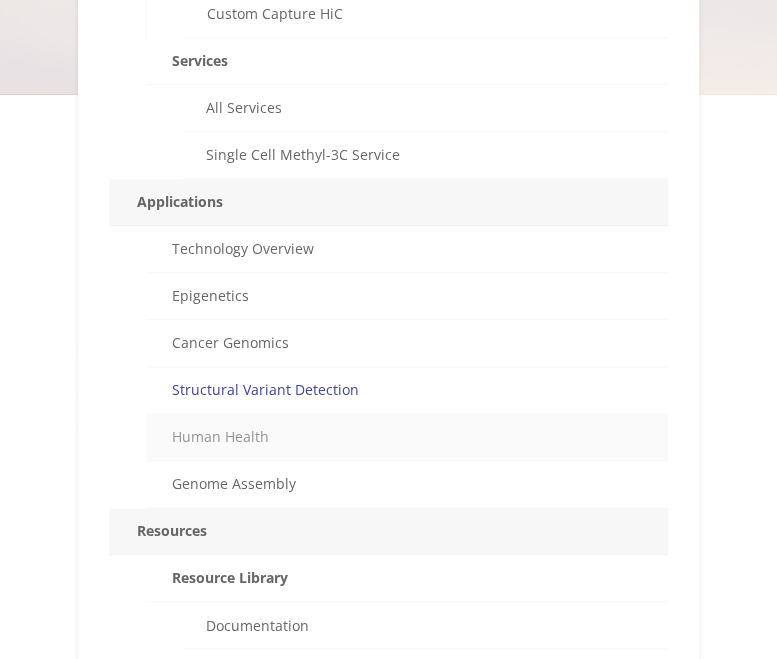 click on "Human Health" at bounding box center [407, 437] 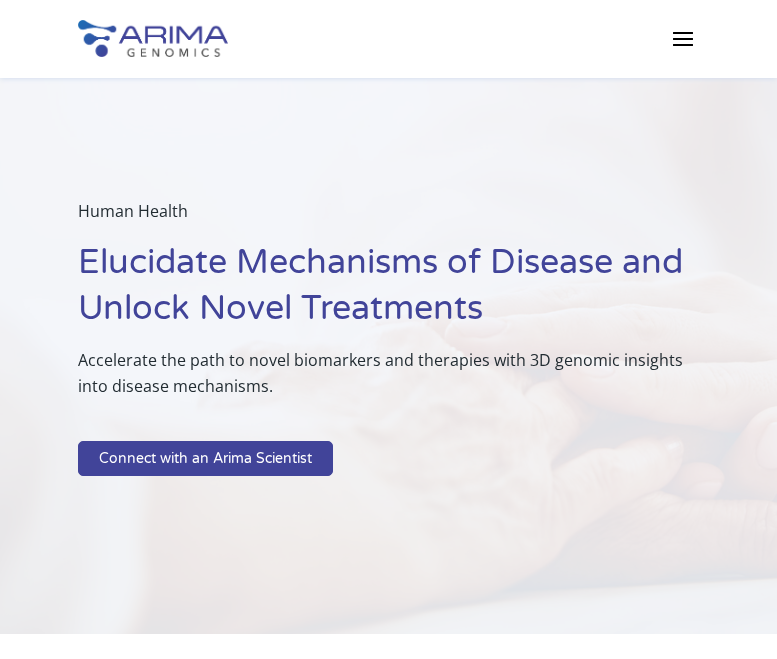 scroll, scrollTop: 0, scrollLeft: 0, axis: both 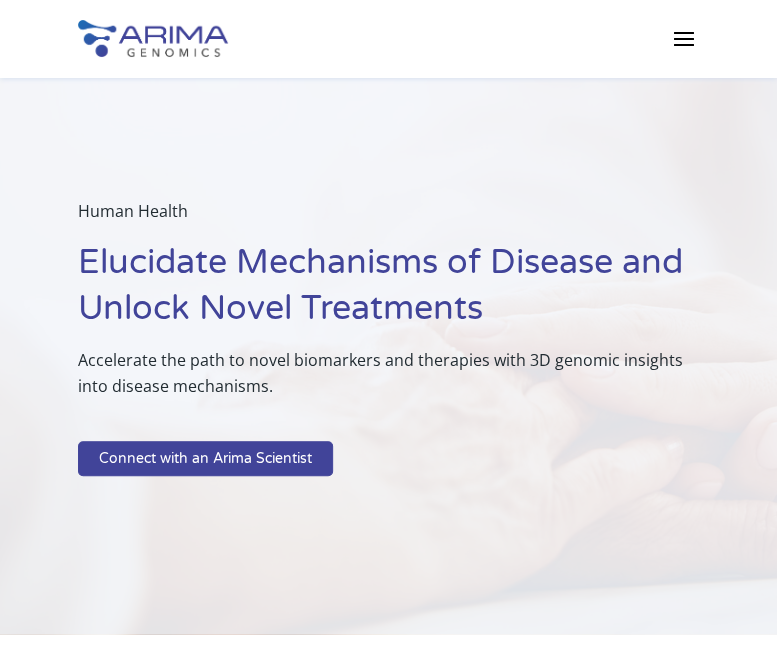 click at bounding box center (683, 38) 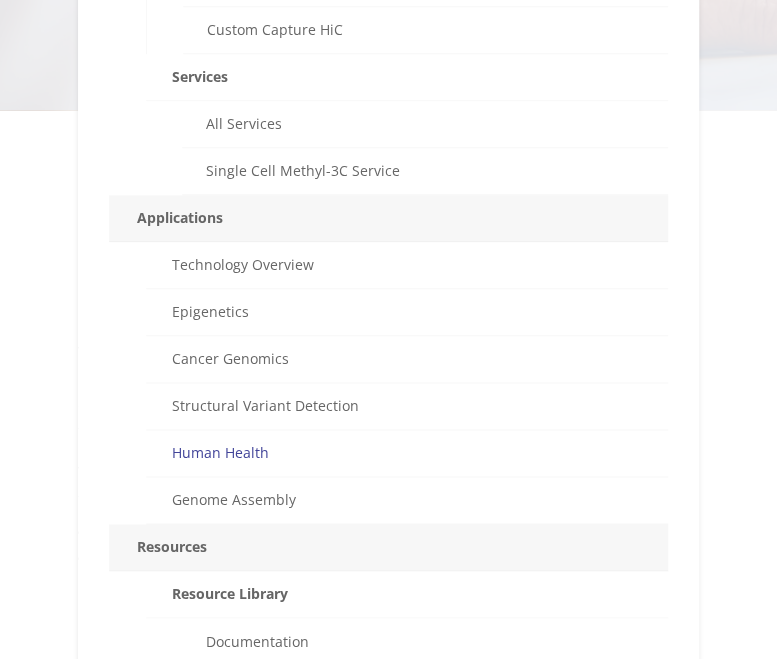 scroll, scrollTop: 526, scrollLeft: 0, axis: vertical 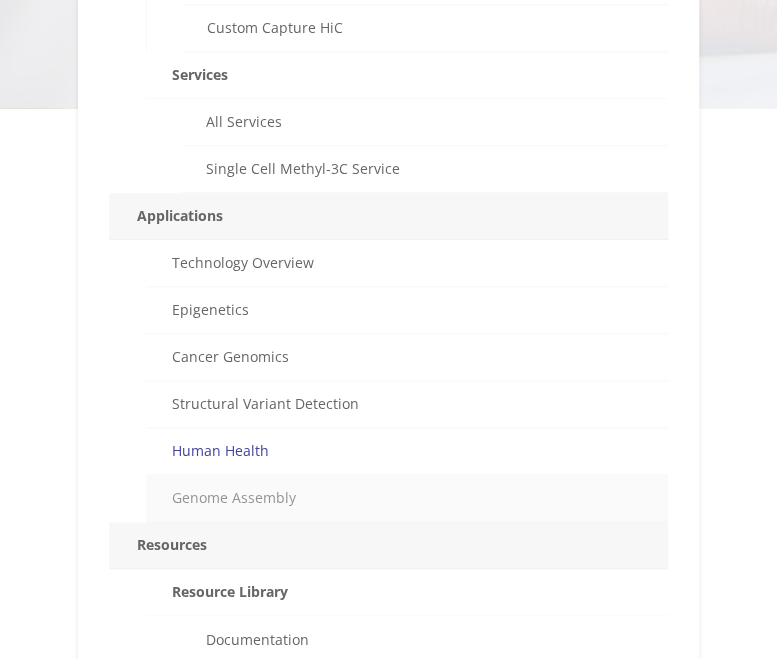 click on "Genome Assembly" at bounding box center (407, 498) 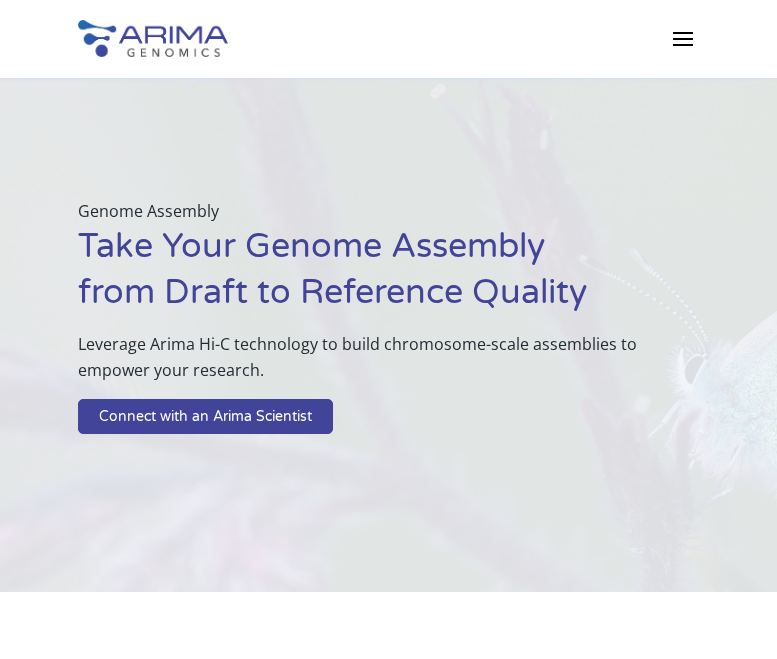 scroll, scrollTop: 0, scrollLeft: 0, axis: both 